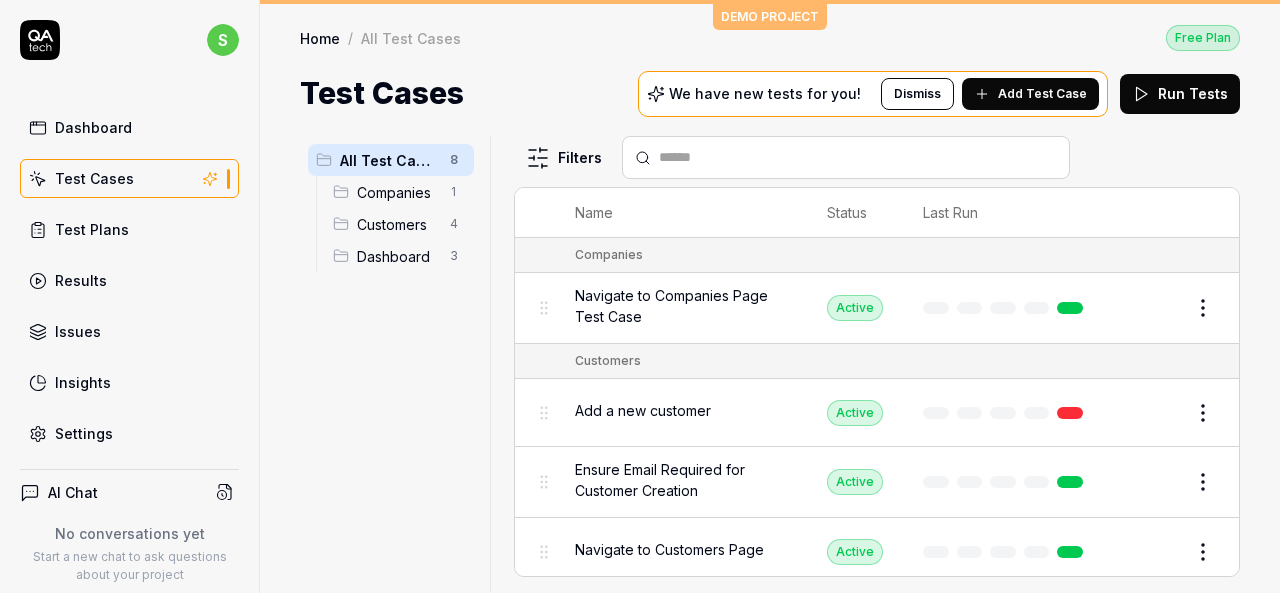 scroll, scrollTop: 0, scrollLeft: 0, axis: both 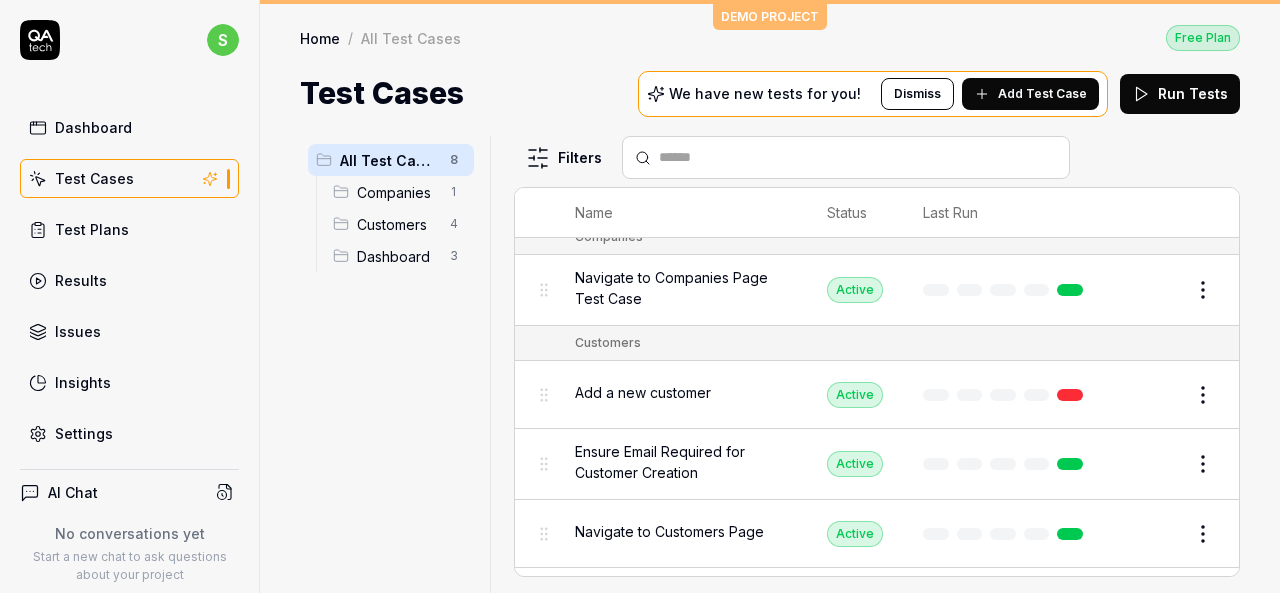 click on "Edit" at bounding box center [1155, 395] 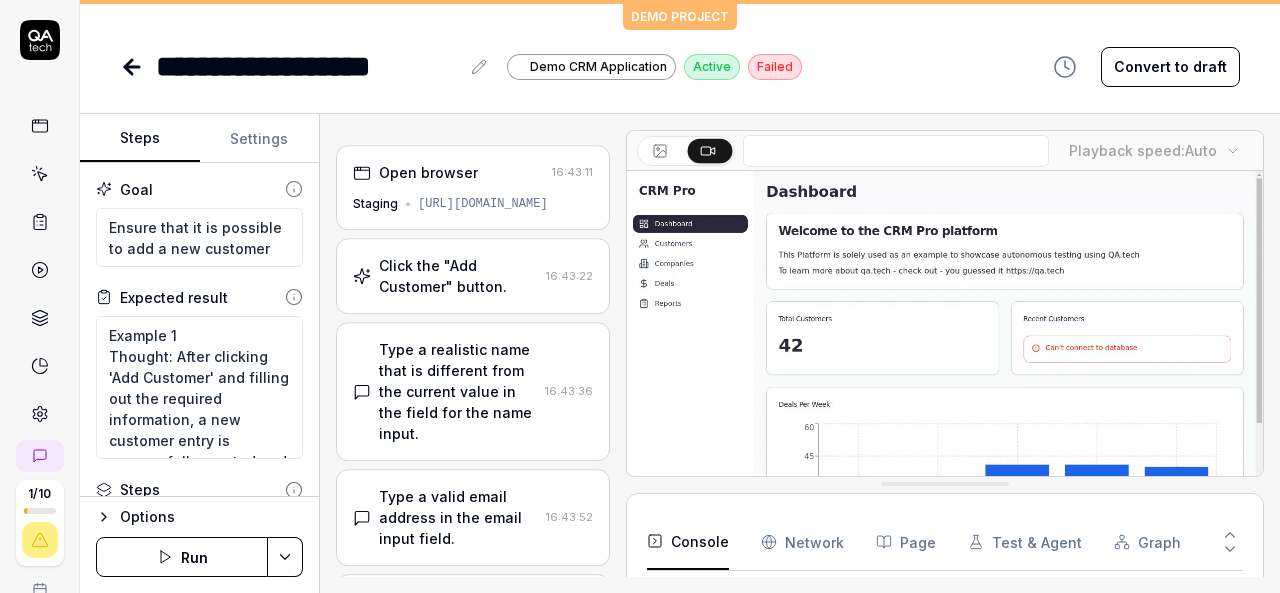 scroll, scrollTop: 398, scrollLeft: 0, axis: vertical 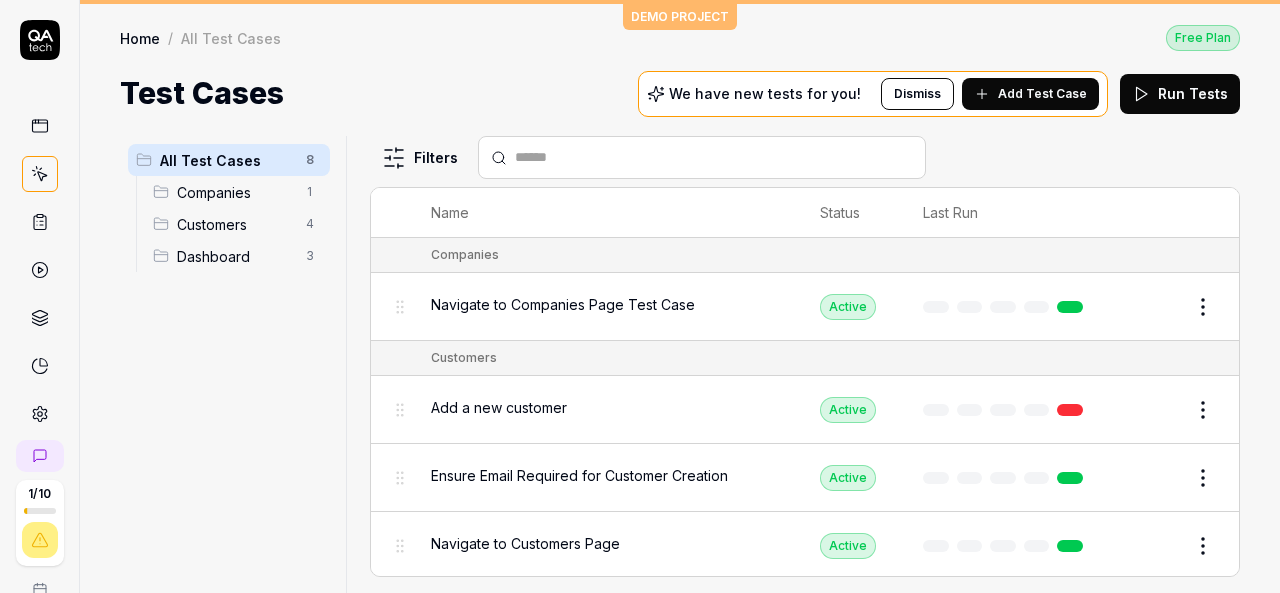 click at bounding box center [39, 226] 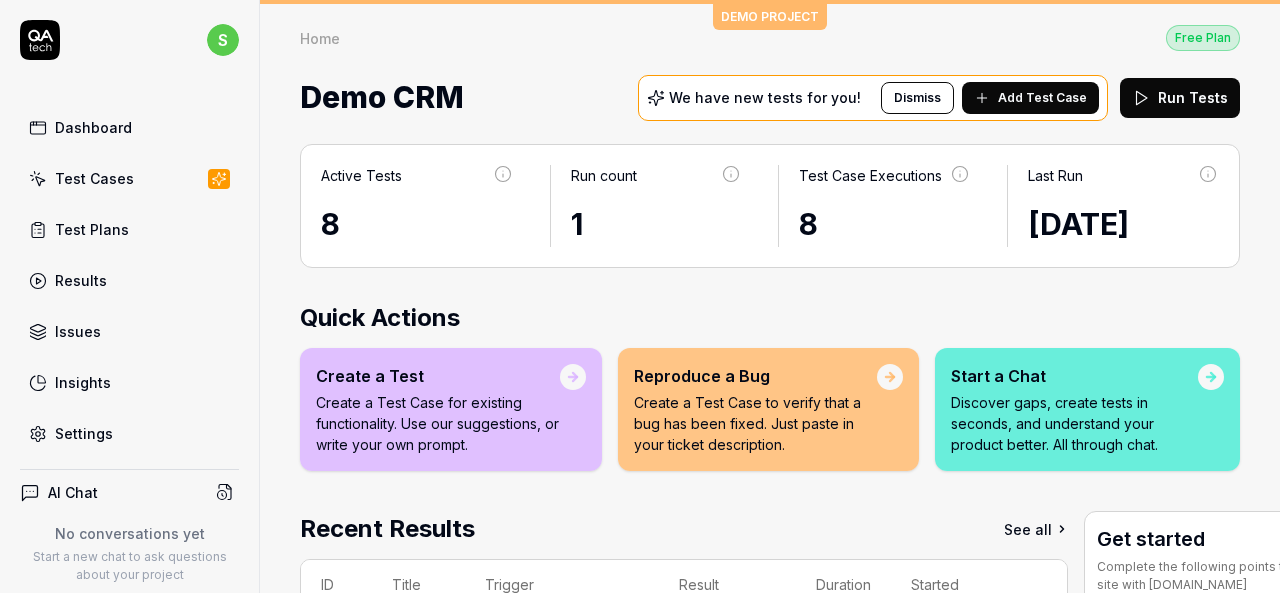click on "Test Plans" at bounding box center (129, 229) 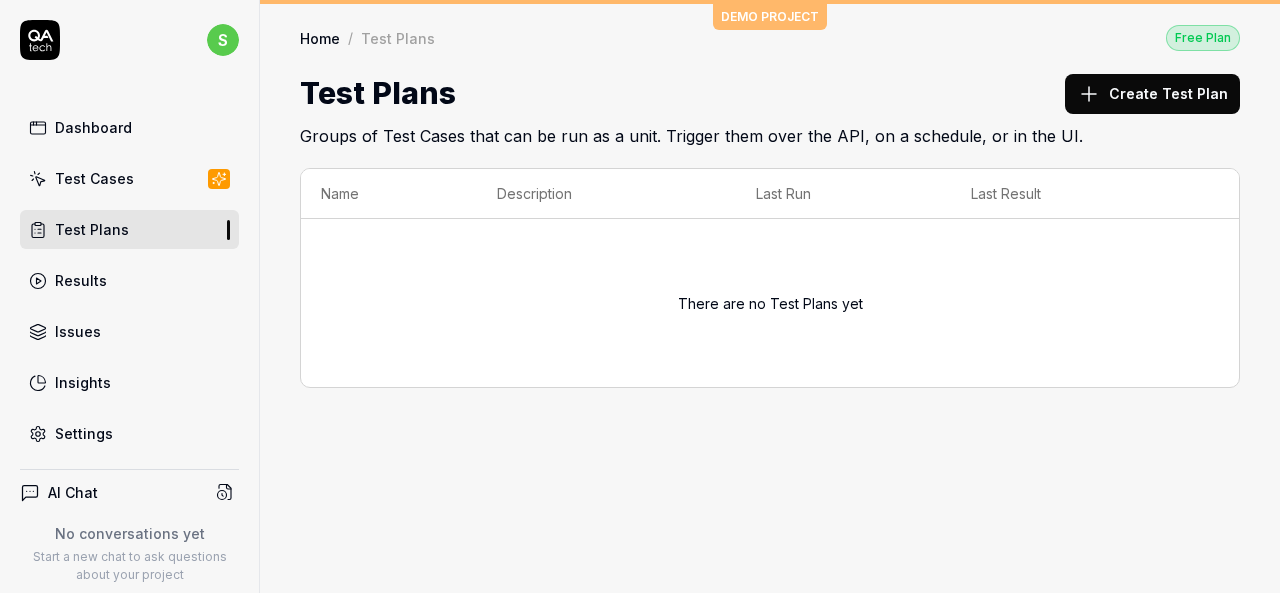 click on "Dashboard" at bounding box center (93, 127) 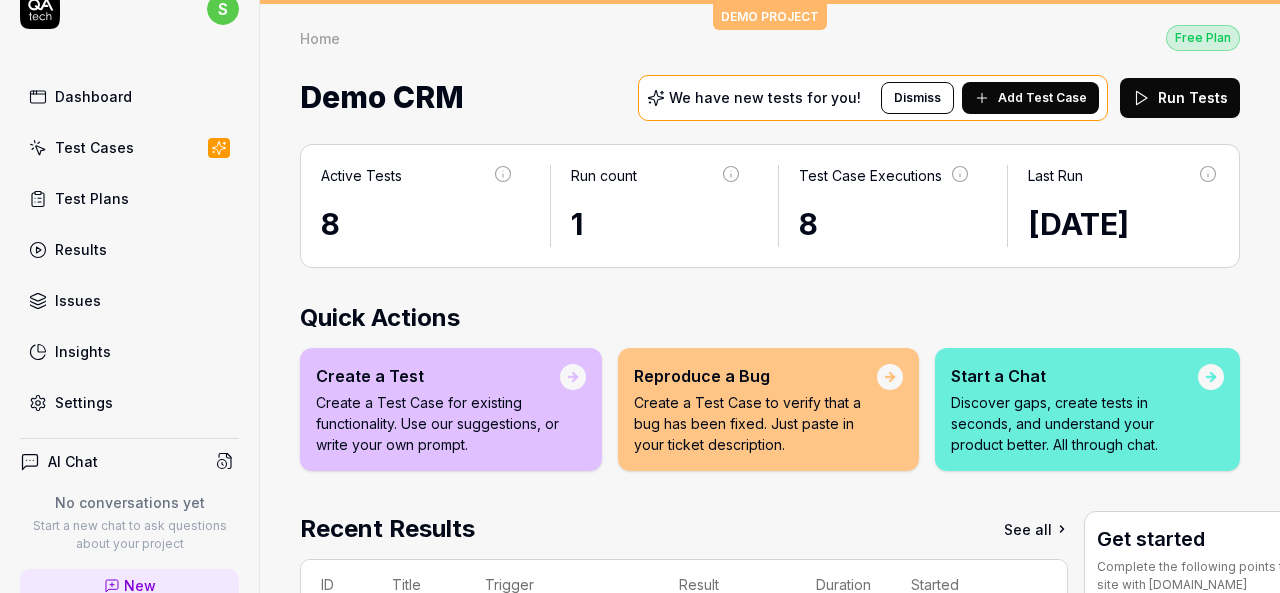 scroll, scrollTop: 0, scrollLeft: 0, axis: both 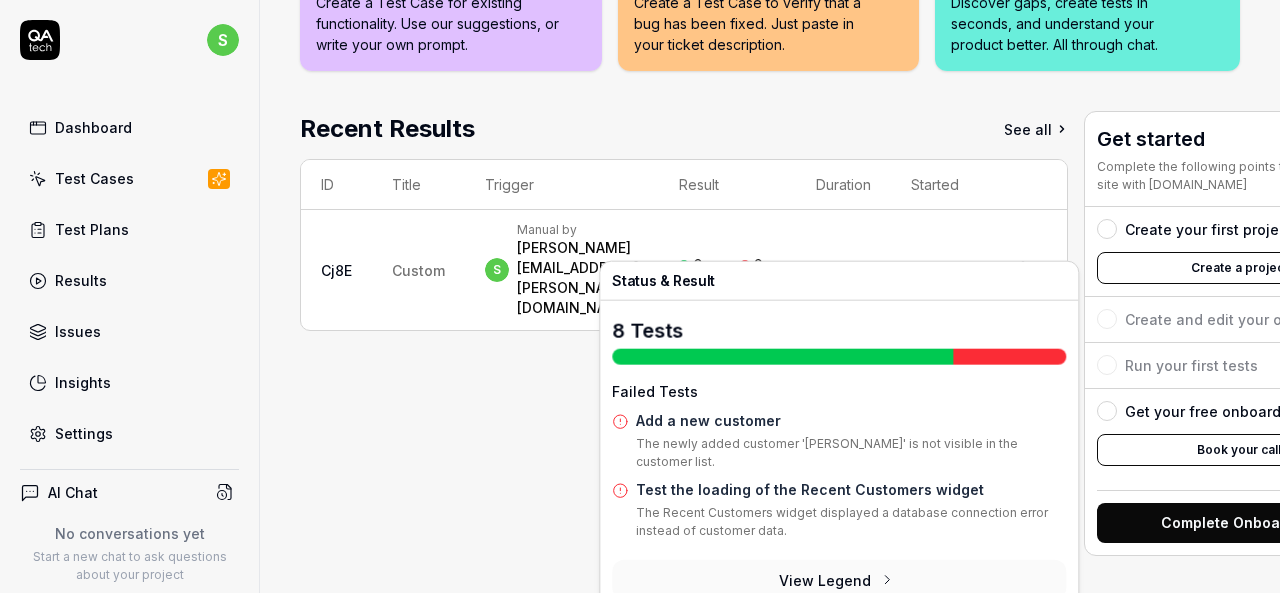 click on "Recent Results See all ID Title Trigger Result Duration Started Cj8E Custom s Manual by sivakumar.tummala@smartlinx.com 6 Passed 2 Failed 3m 21s 3 days ago" at bounding box center (684, 333) 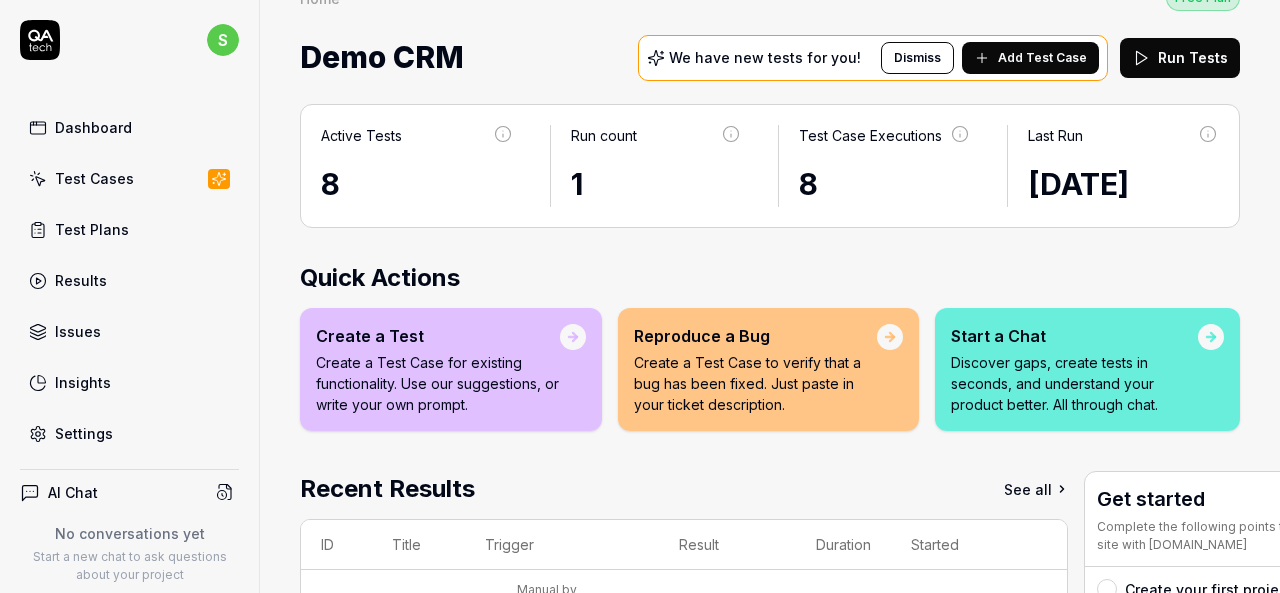 scroll, scrollTop: 0, scrollLeft: 0, axis: both 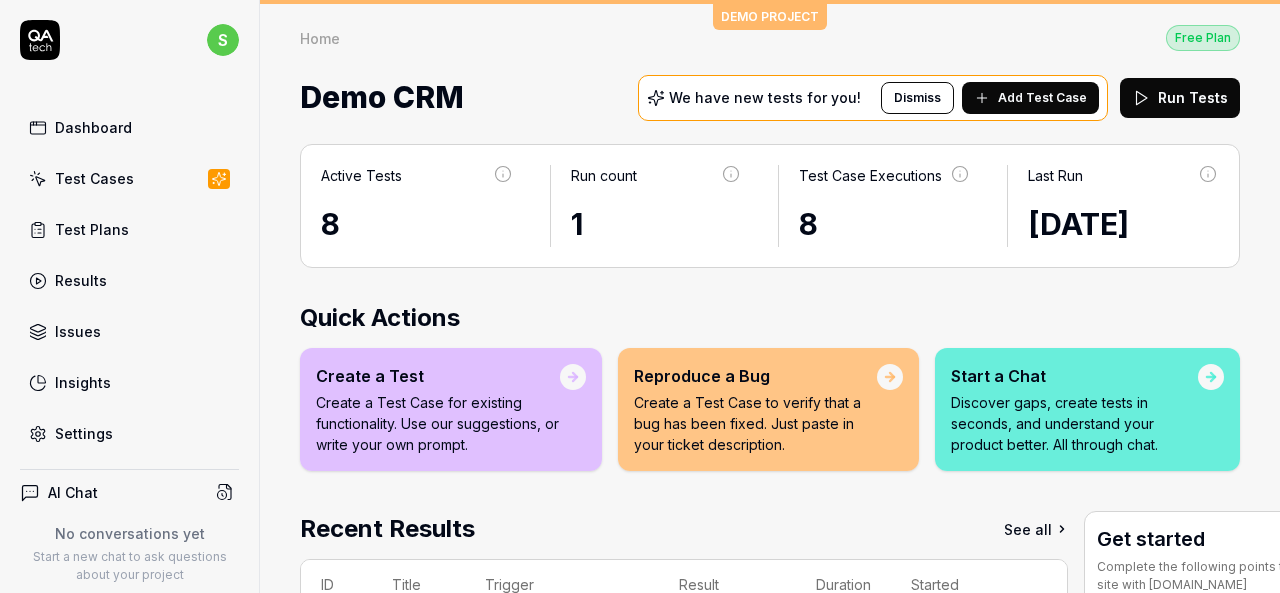 click on "Home Free Plan" at bounding box center [770, 37] 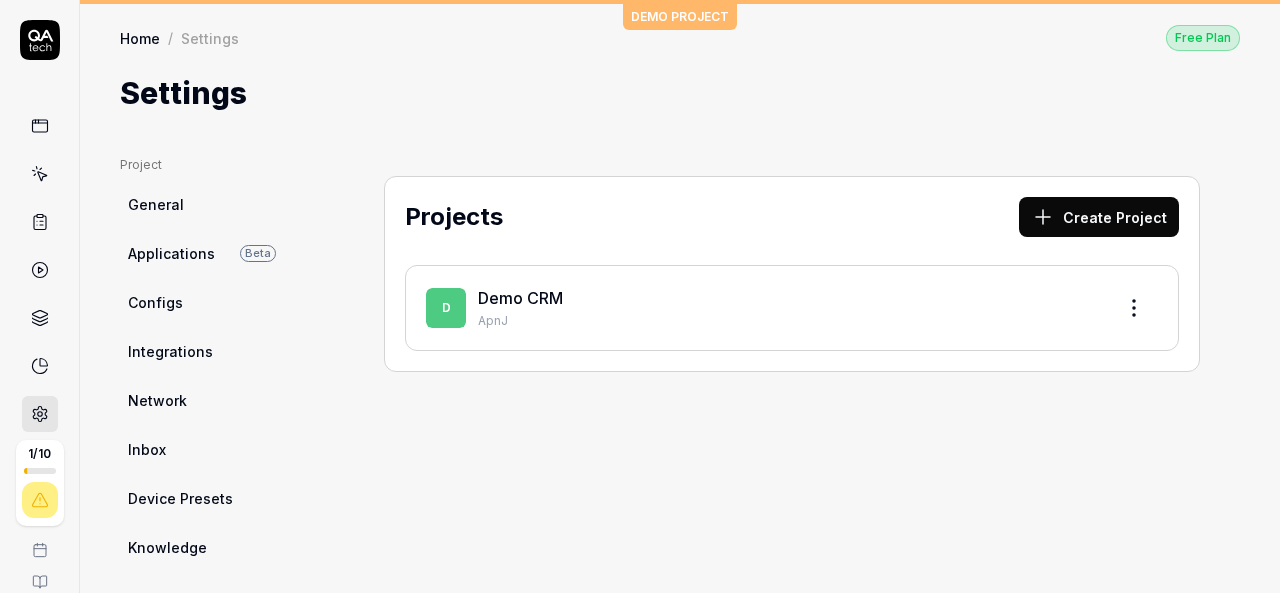 scroll, scrollTop: 0, scrollLeft: 0, axis: both 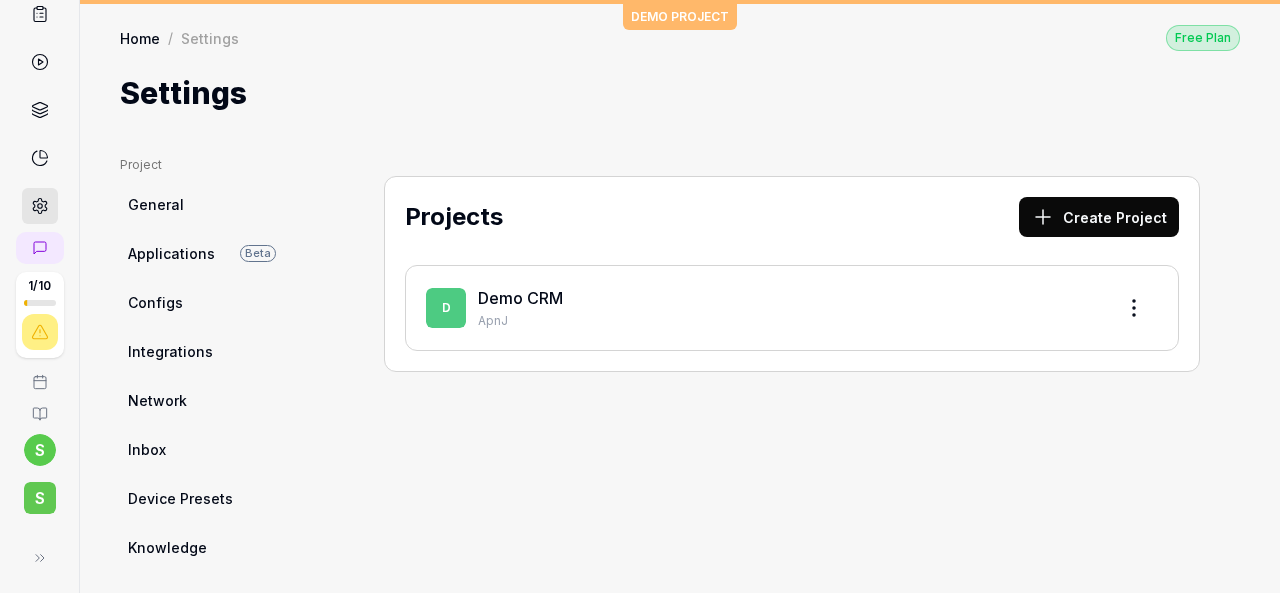 click on "S" at bounding box center (40, 498) 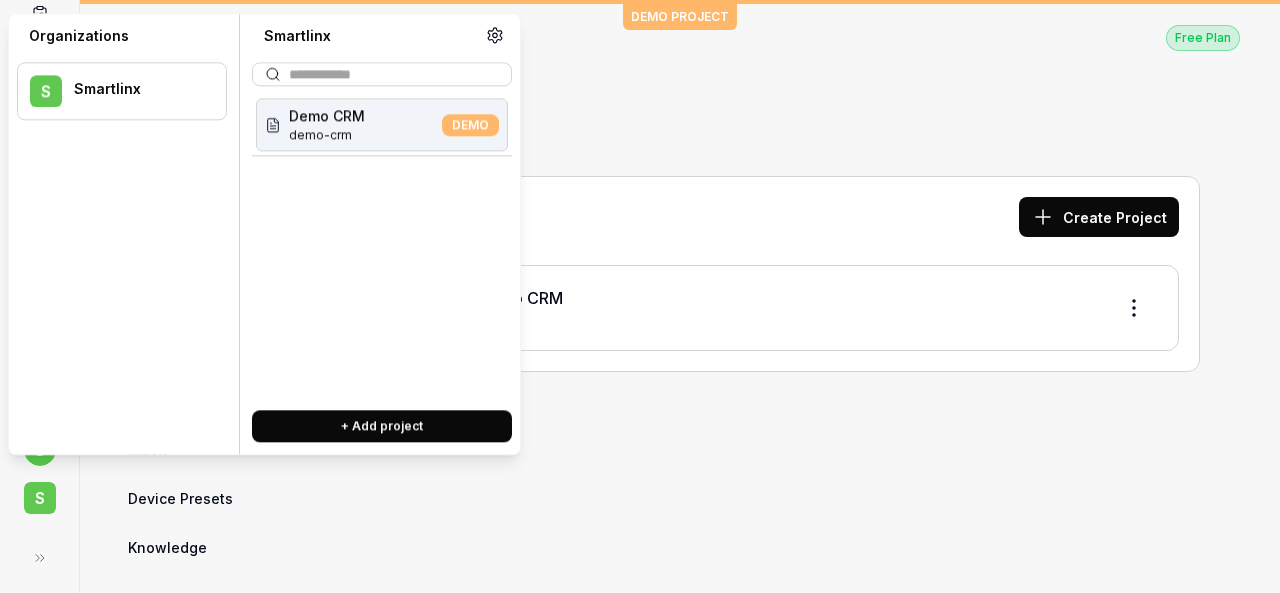 click 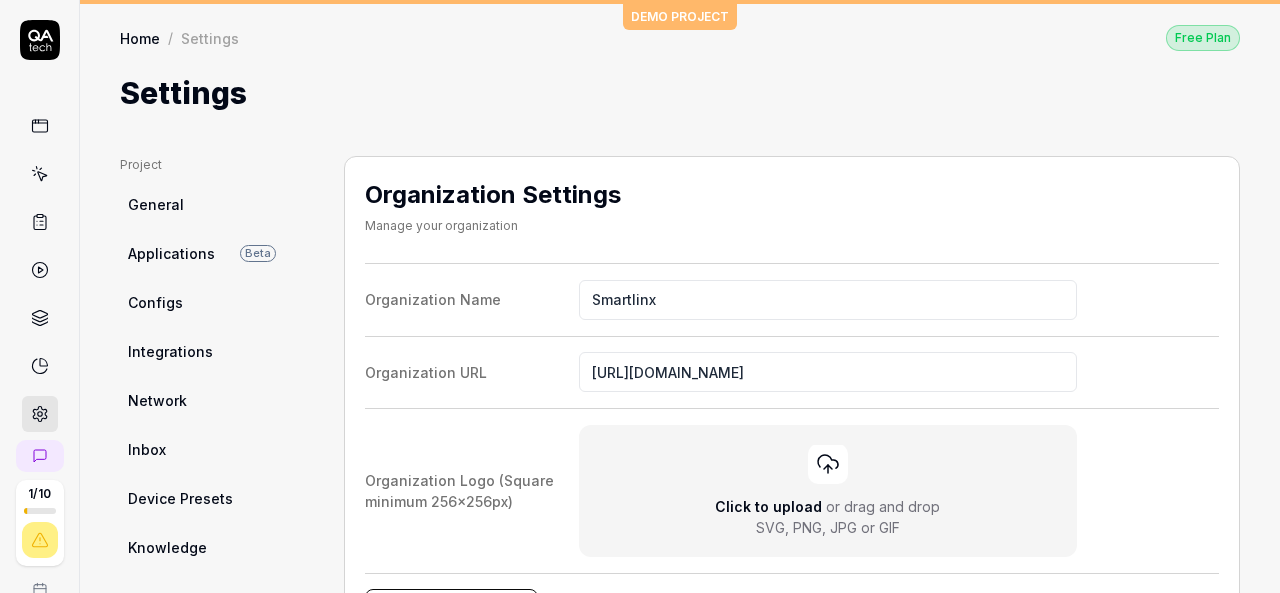 scroll, scrollTop: 208, scrollLeft: 0, axis: vertical 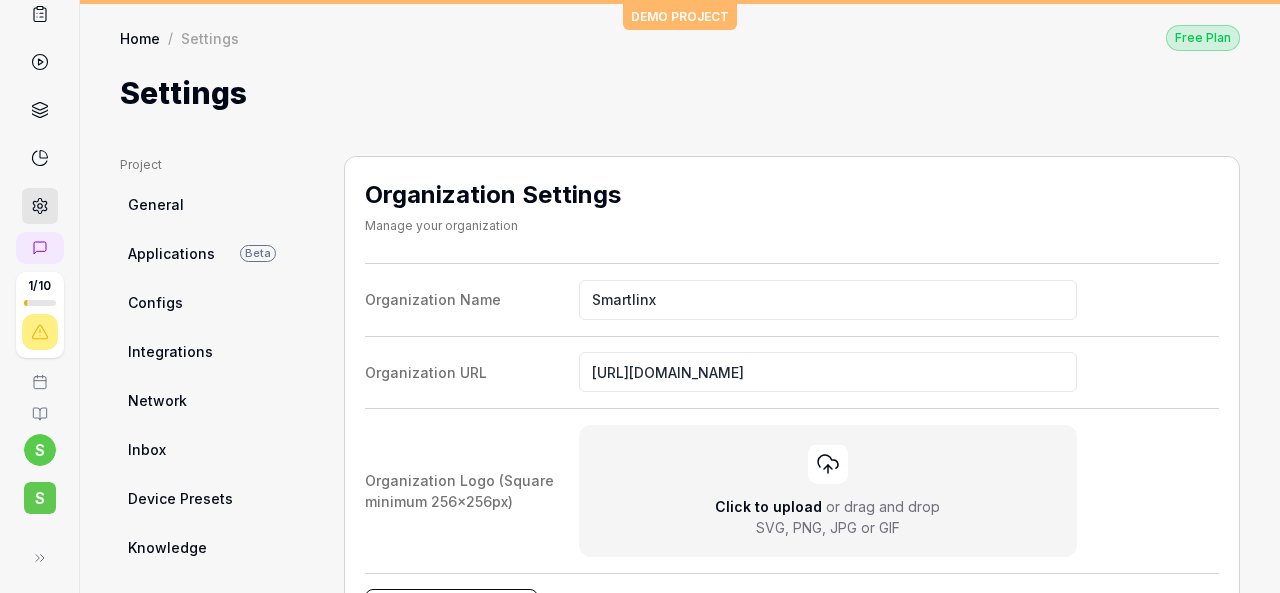 click on "S" at bounding box center [40, 498] 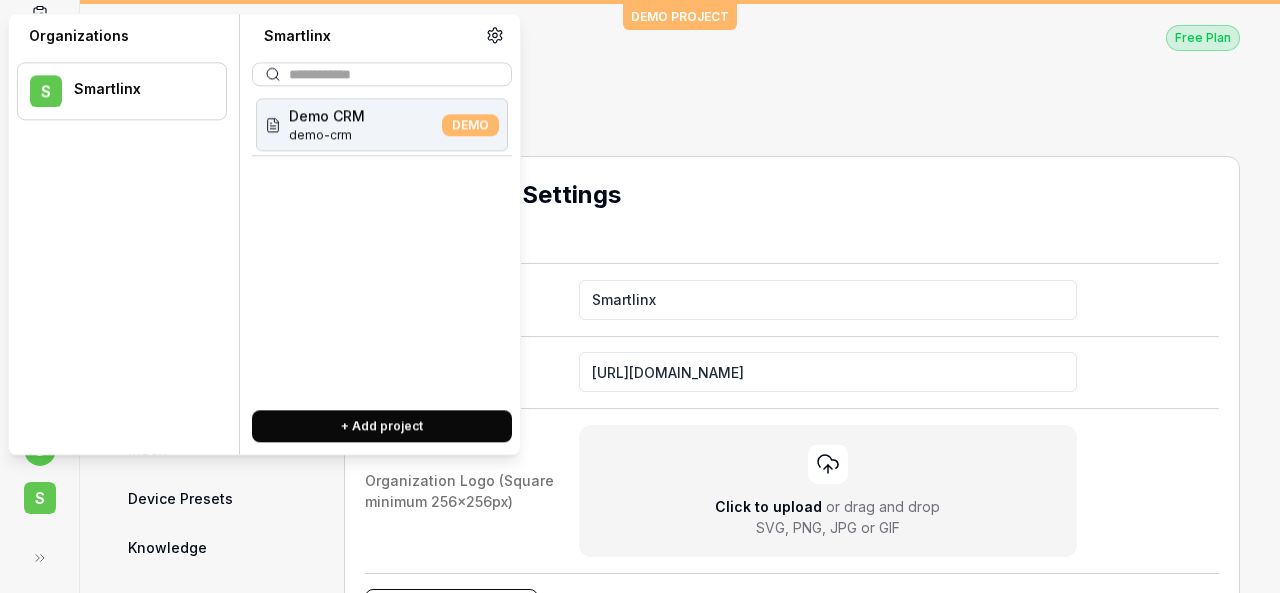 click on "+ Add project" at bounding box center (382, 426) 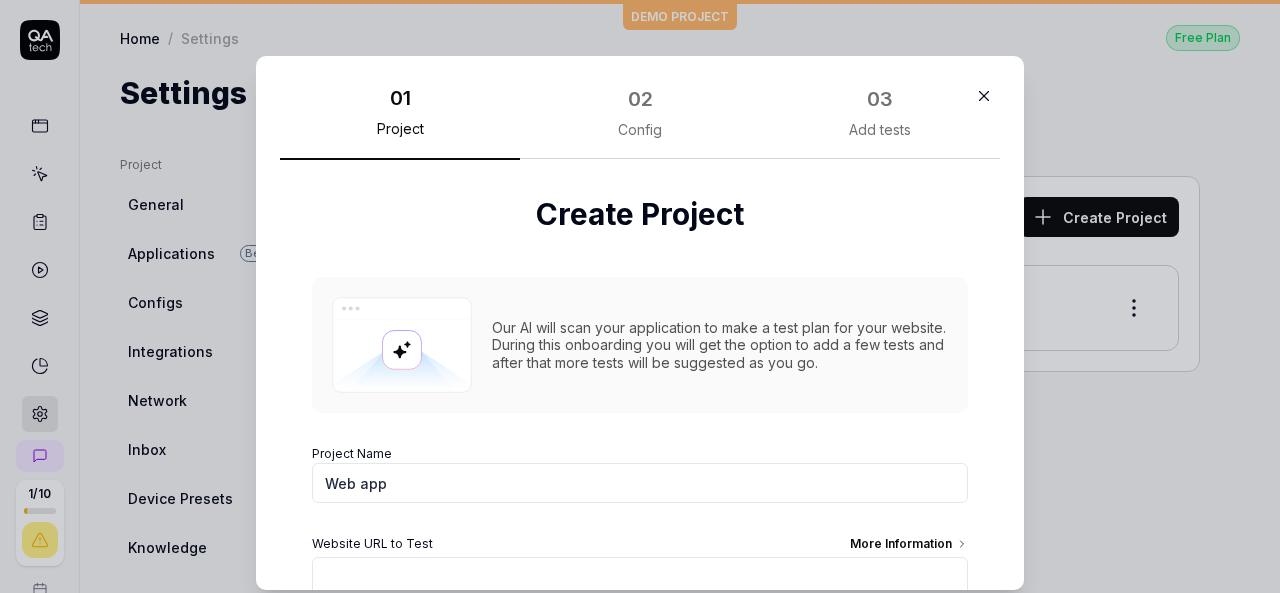 scroll, scrollTop: 173, scrollLeft: 0, axis: vertical 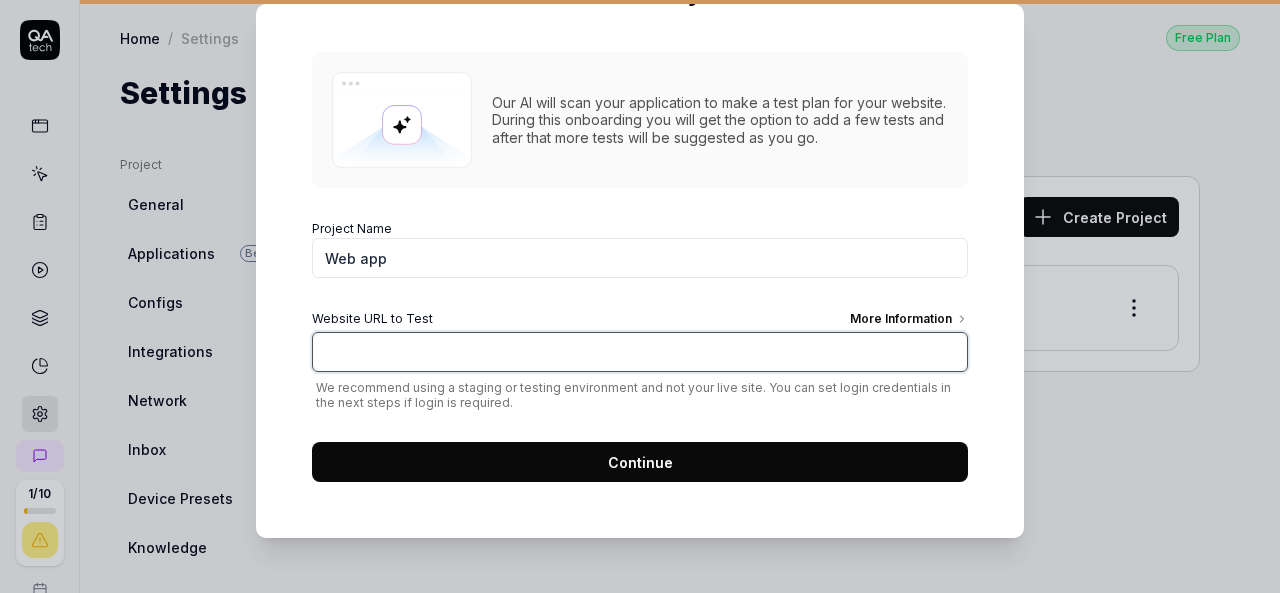 click on "Website URL to Test More Information" at bounding box center (640, 352) 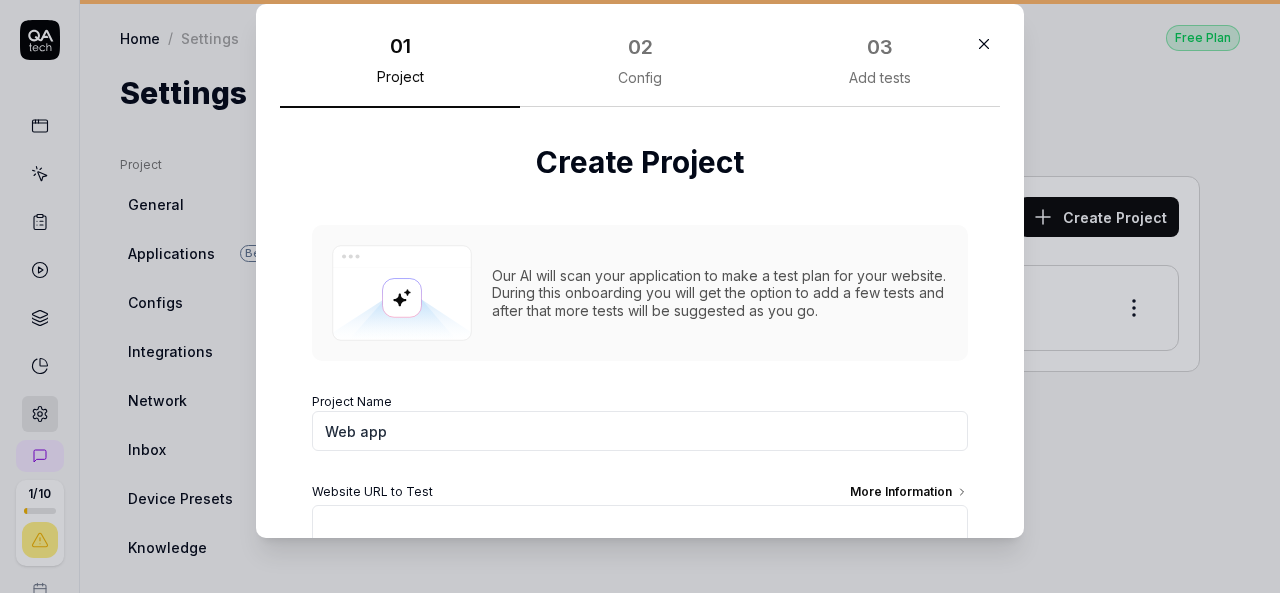 click 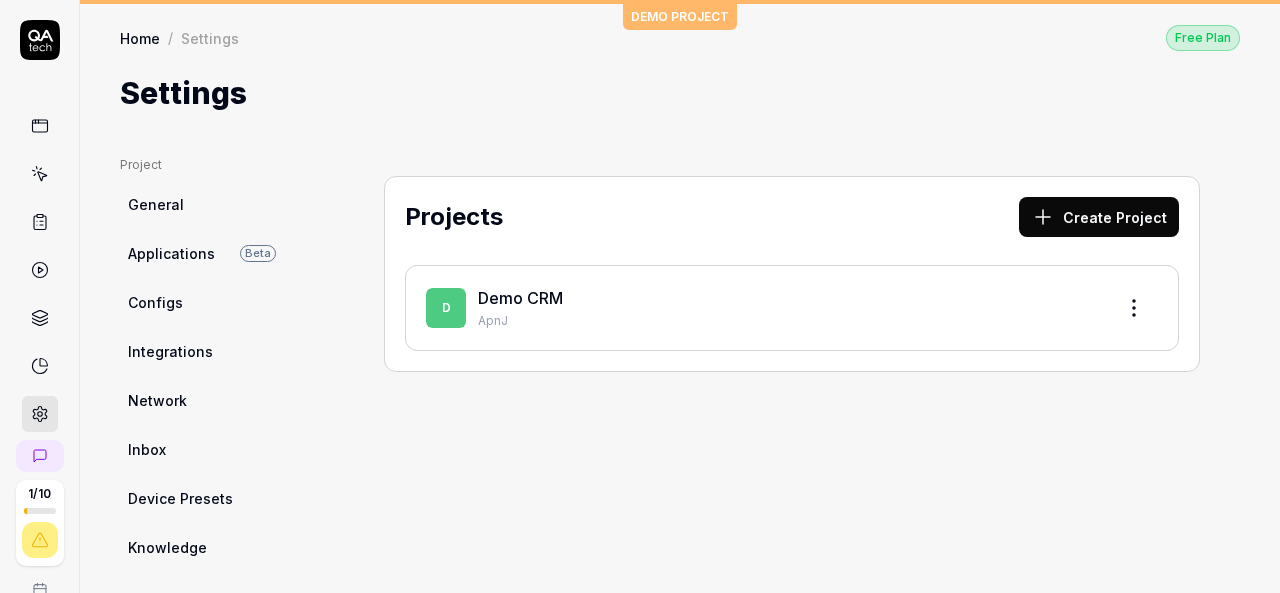 scroll, scrollTop: 208, scrollLeft: 0, axis: vertical 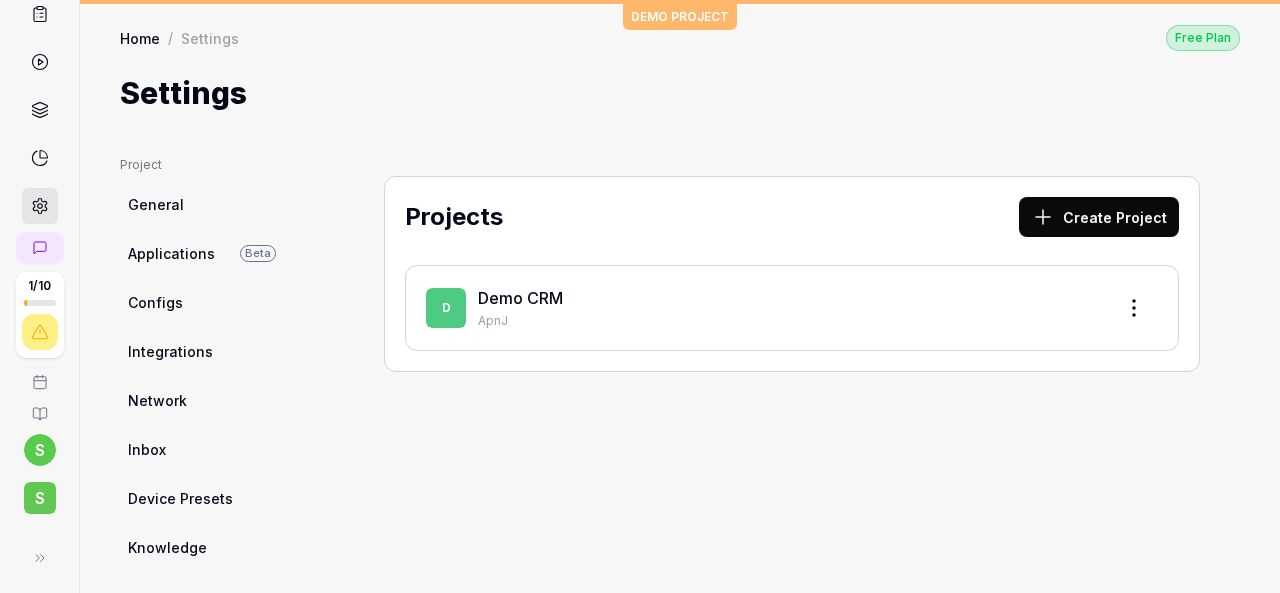 click on "S" at bounding box center (40, 498) 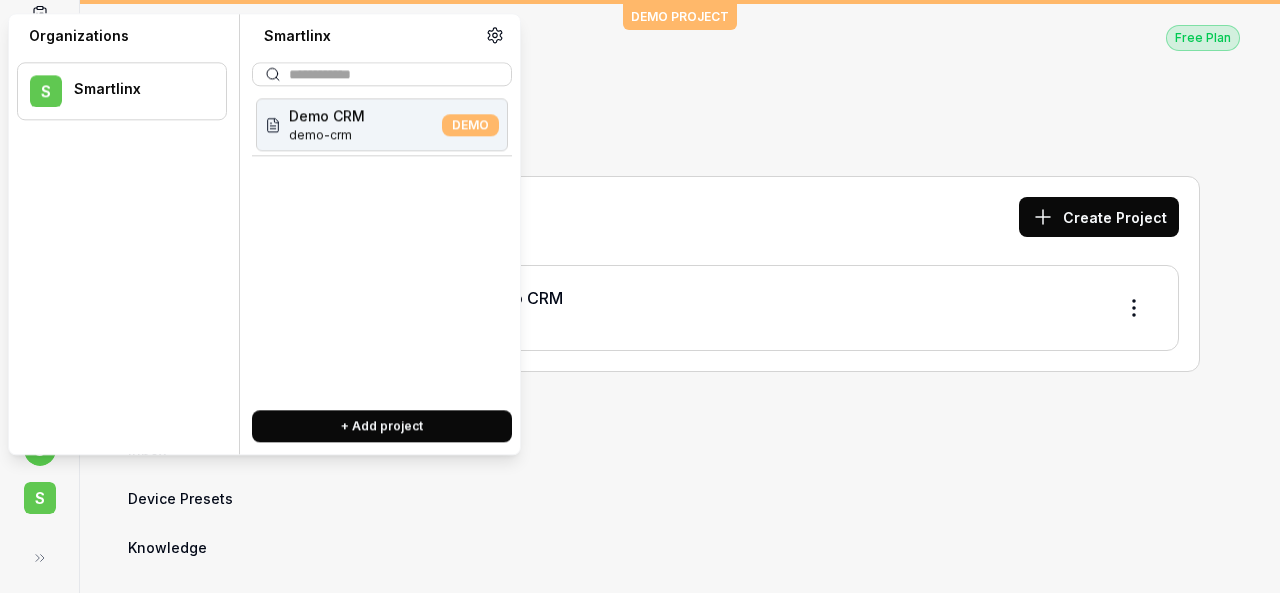 click 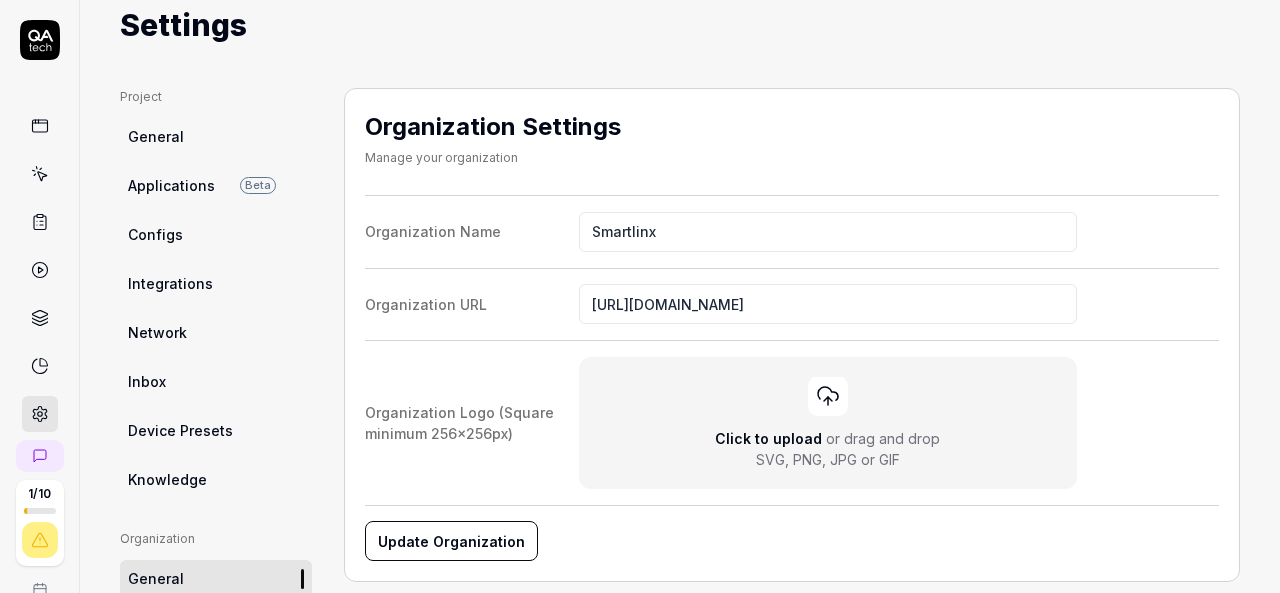 scroll, scrollTop: 100, scrollLeft: 0, axis: vertical 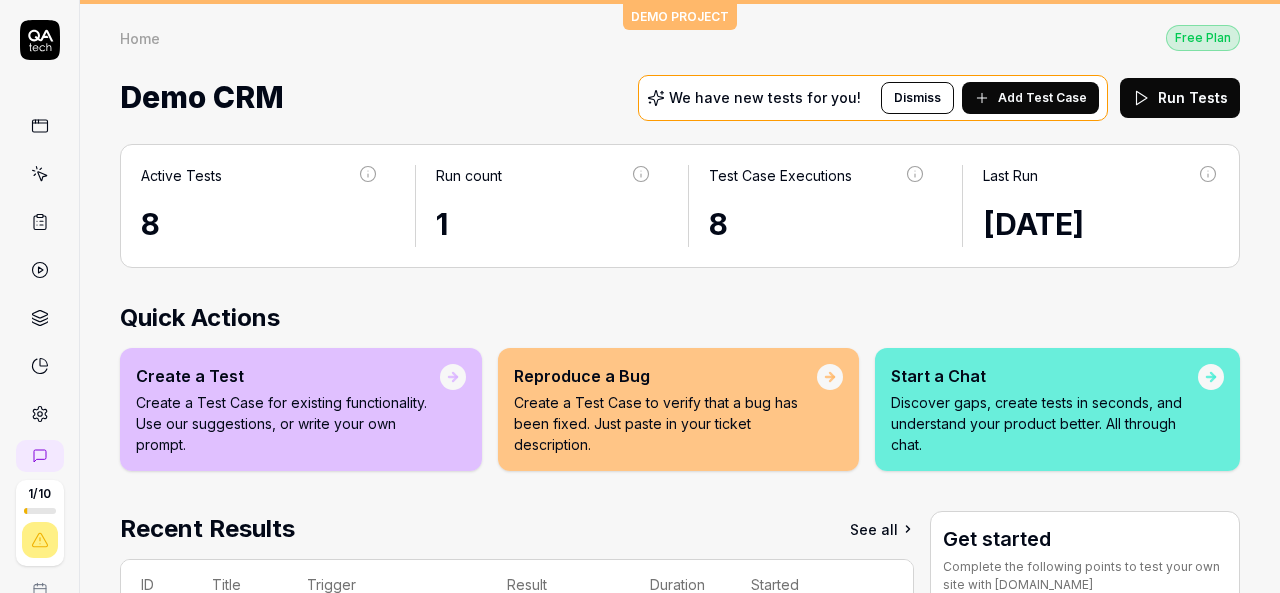 click 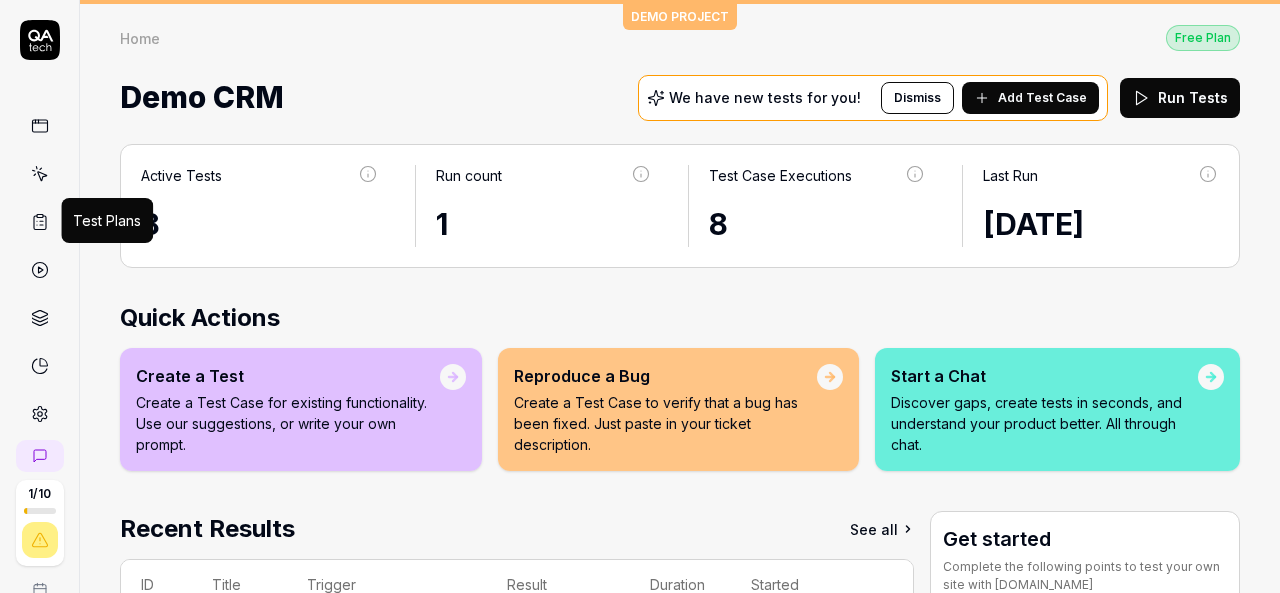 click 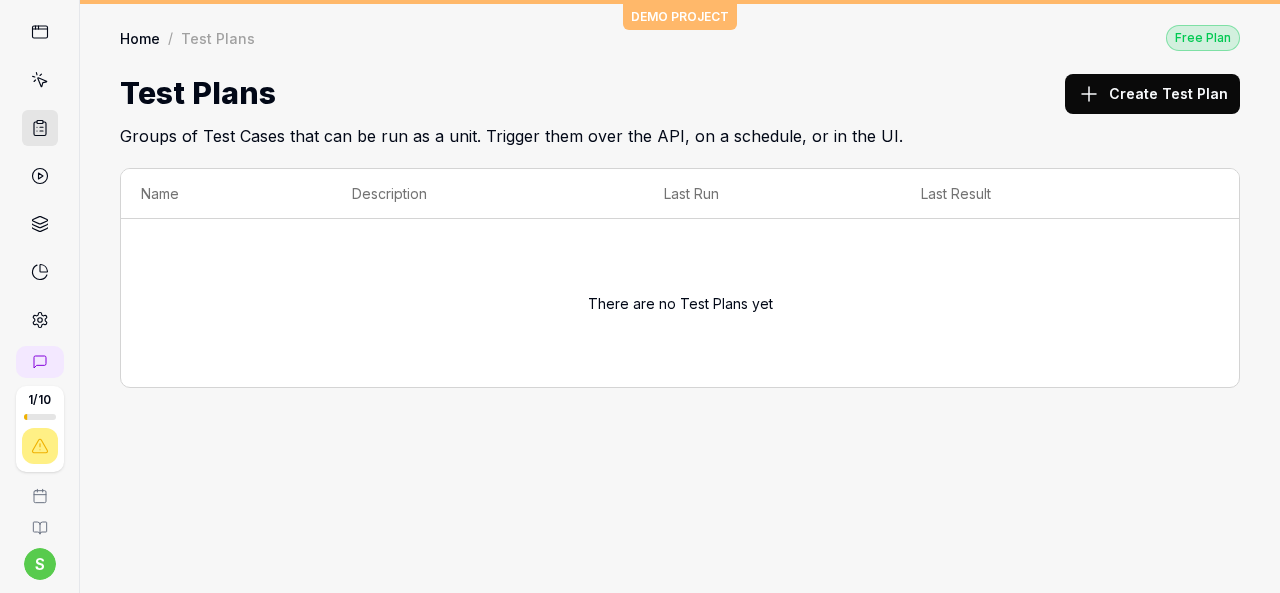 scroll, scrollTop: 0, scrollLeft: 0, axis: both 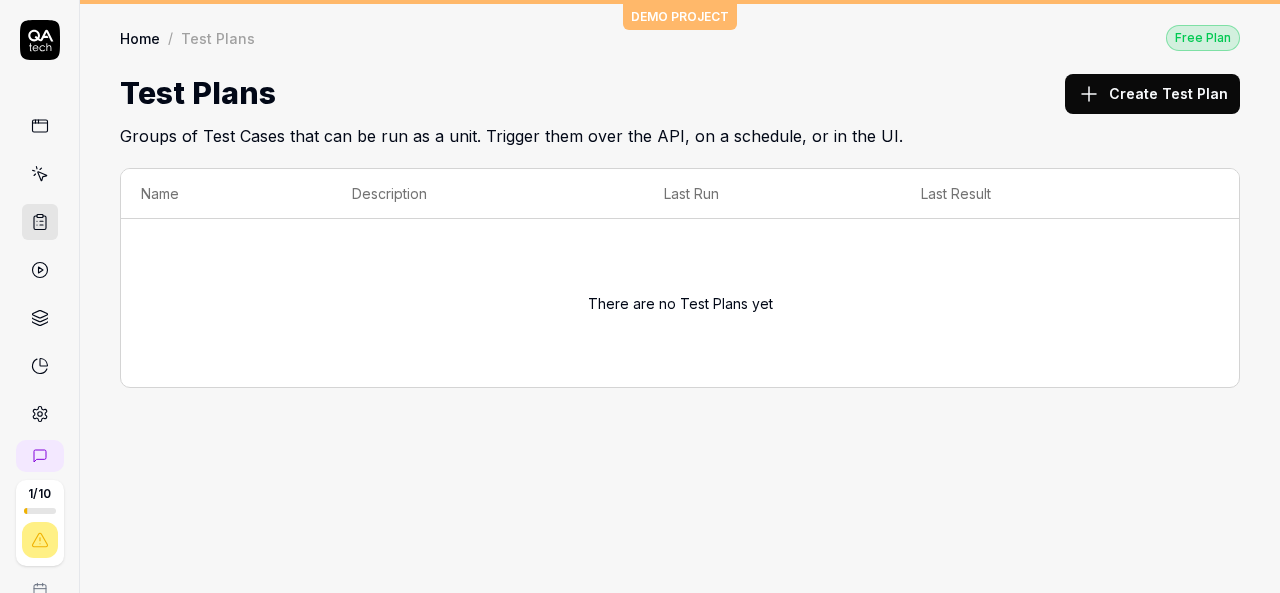 click 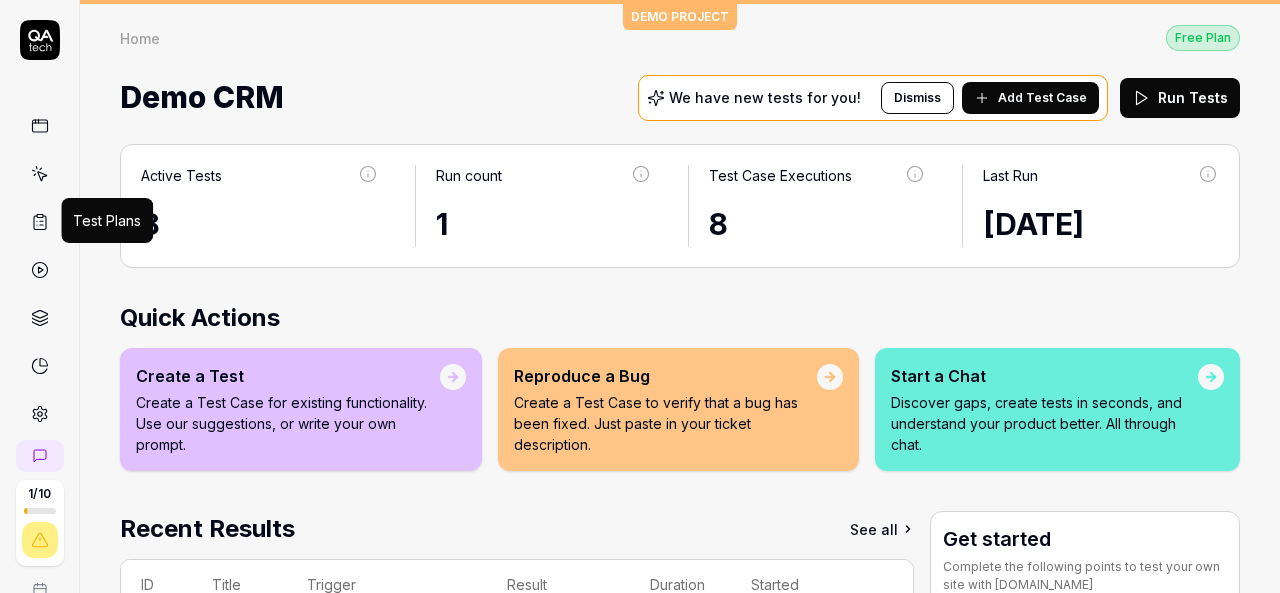 click 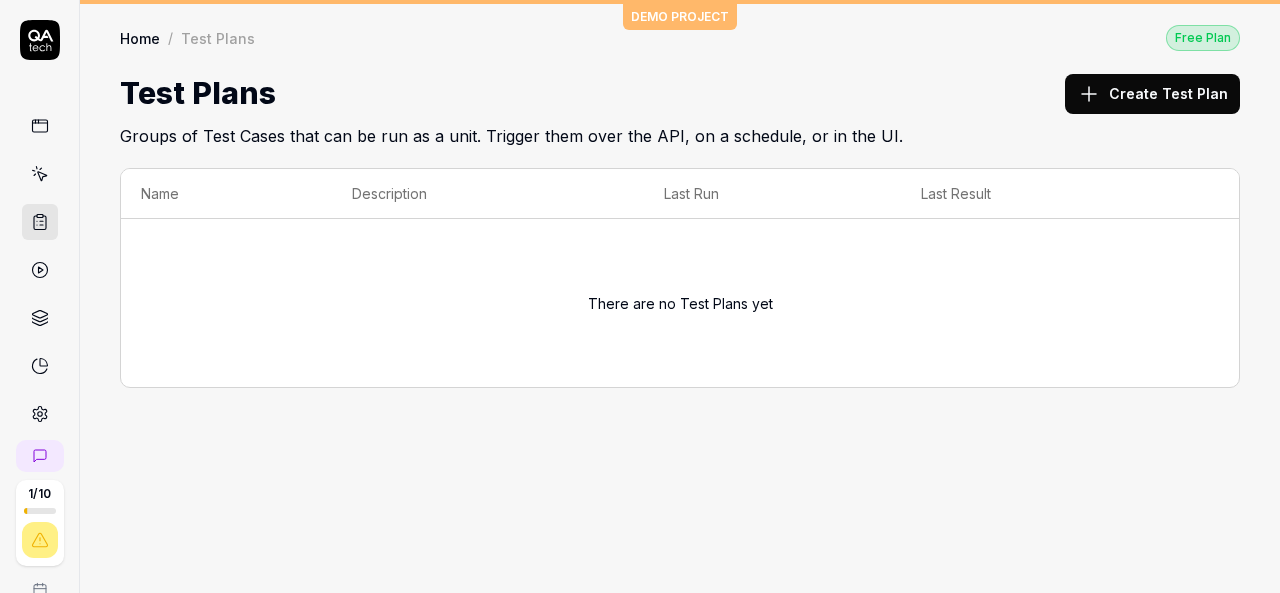 click on "Create Test Plan" at bounding box center [1152, 94] 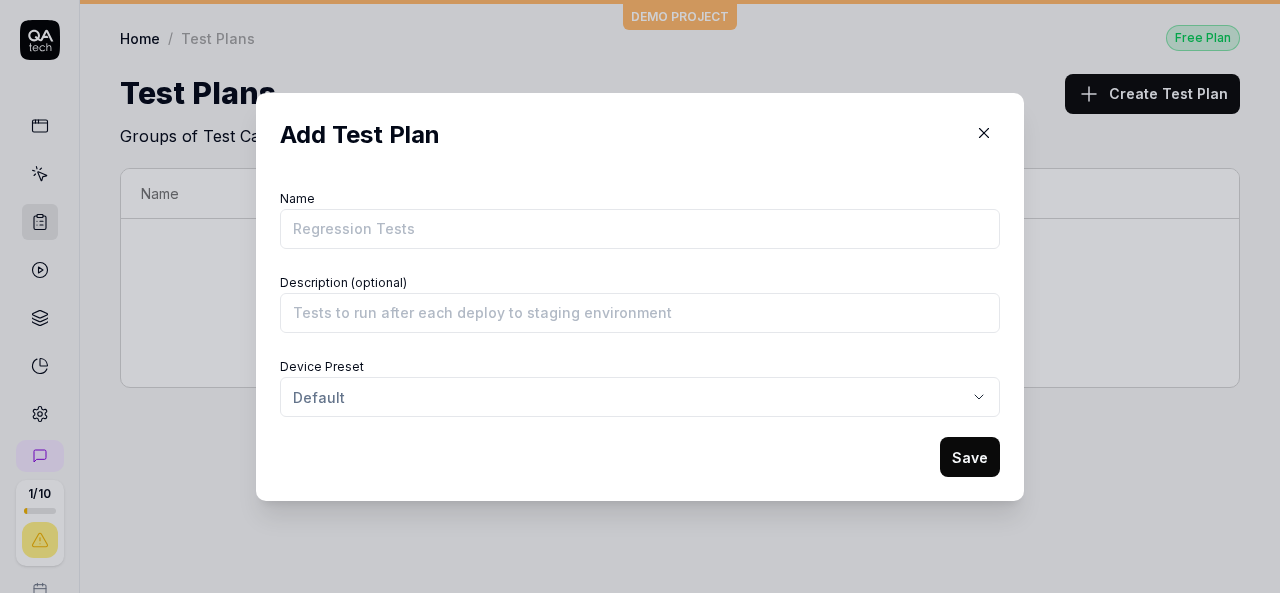 click 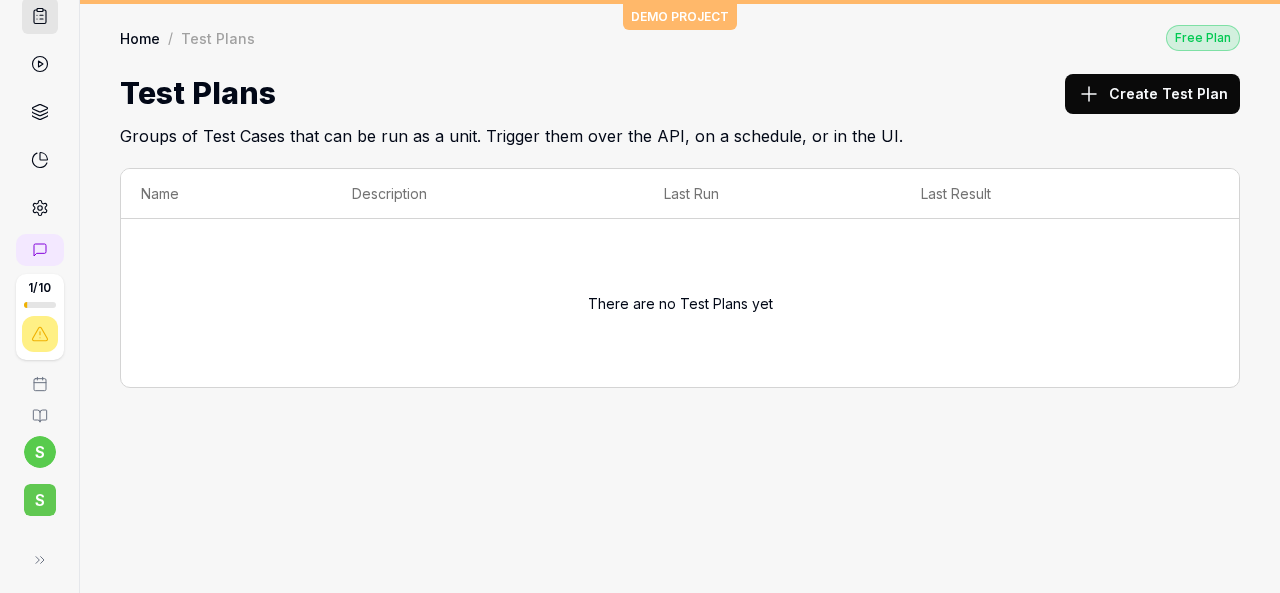 scroll, scrollTop: 208, scrollLeft: 0, axis: vertical 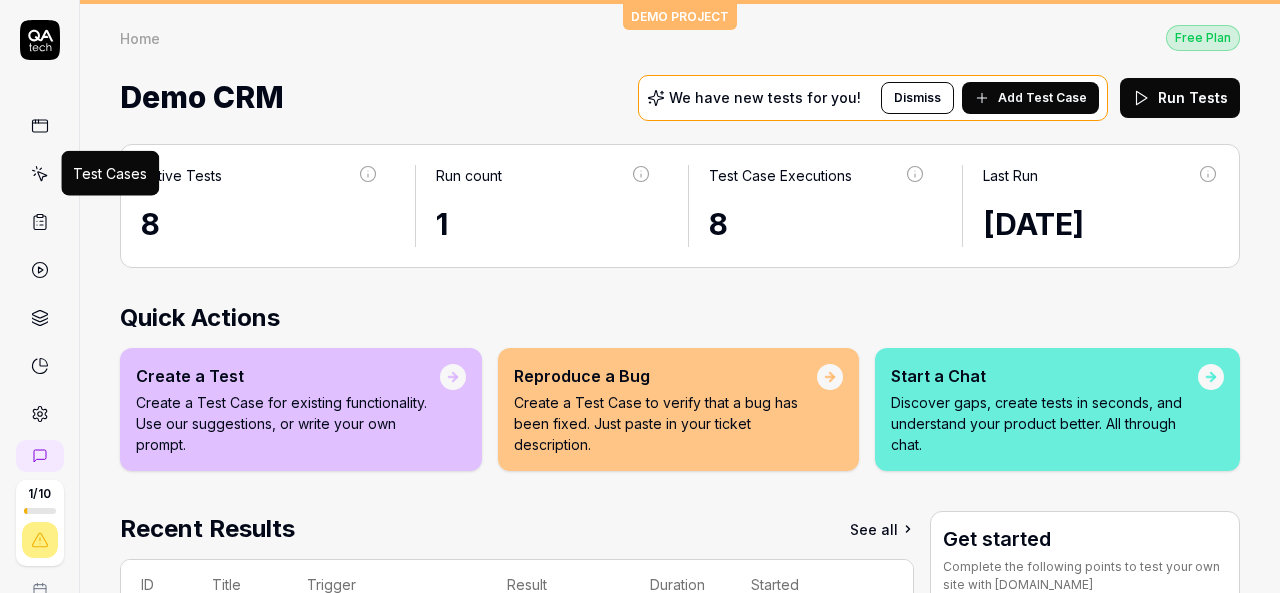 click 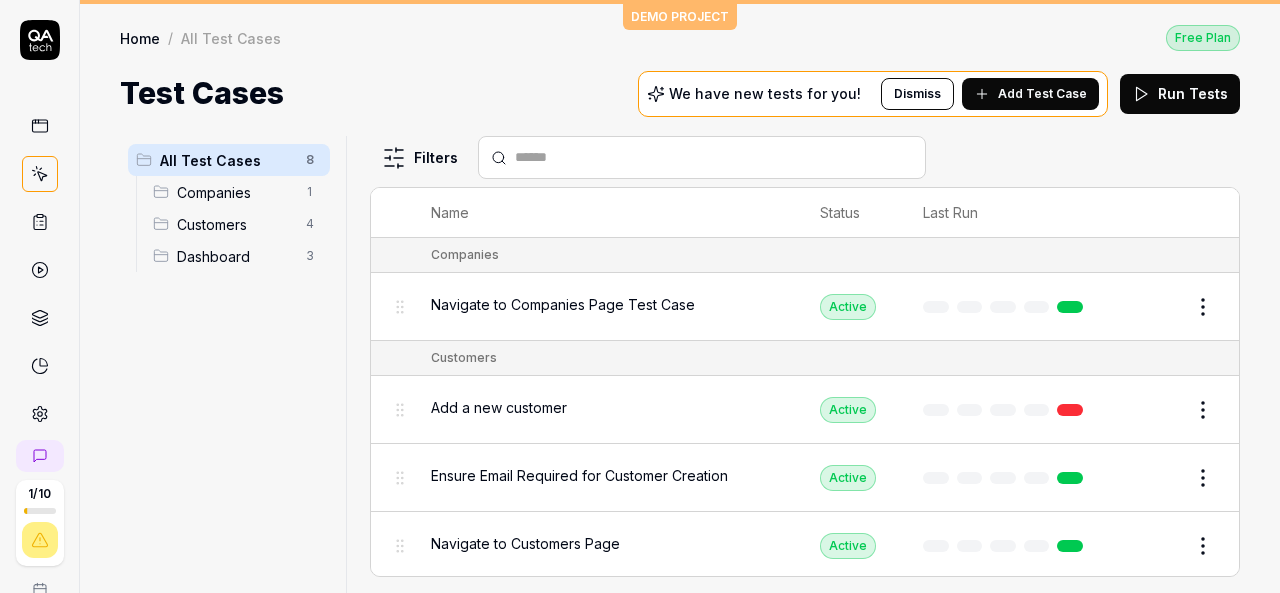 click on "Dashboard" at bounding box center [235, 256] 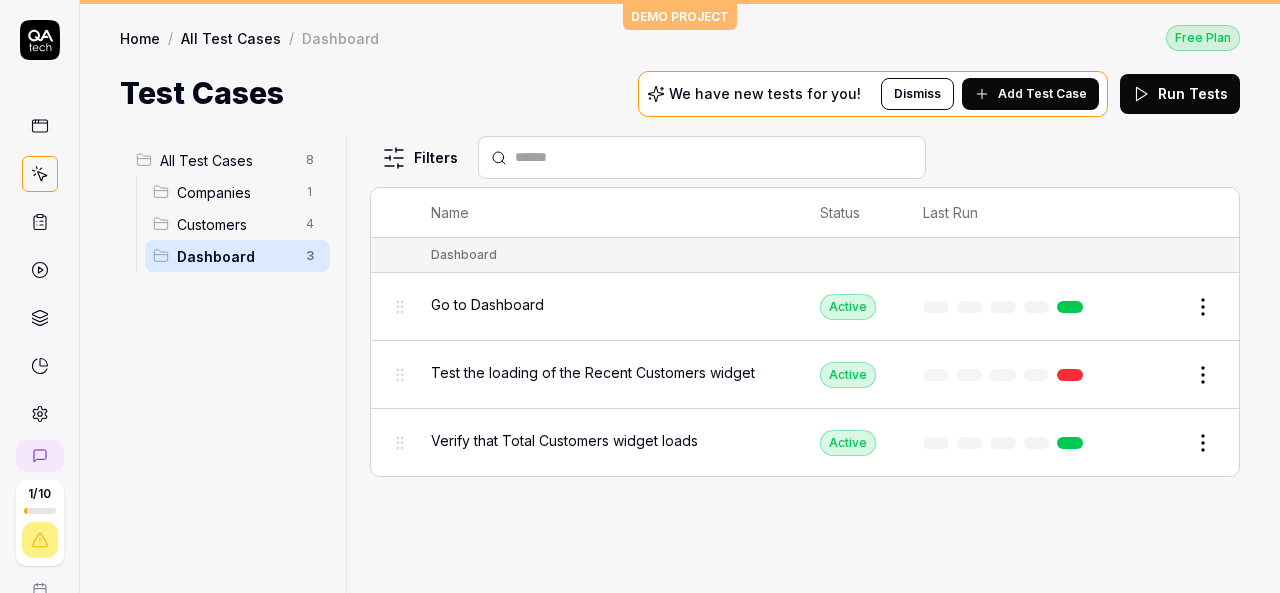 click on "Customers" at bounding box center (235, 224) 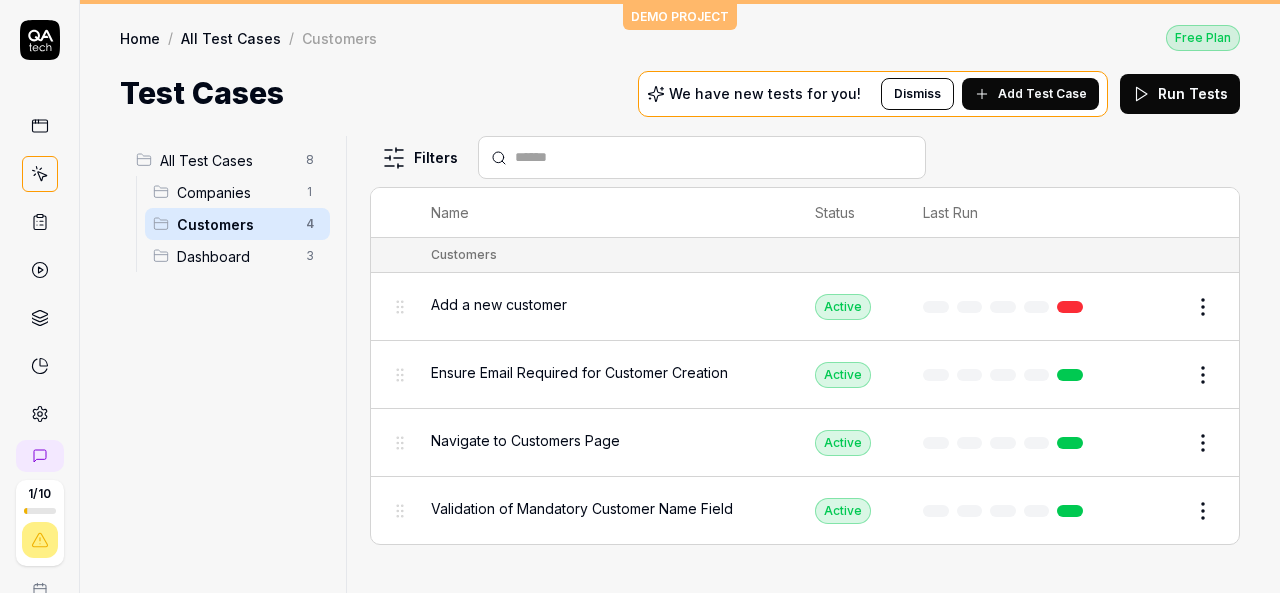 click on "Companies" at bounding box center (235, 192) 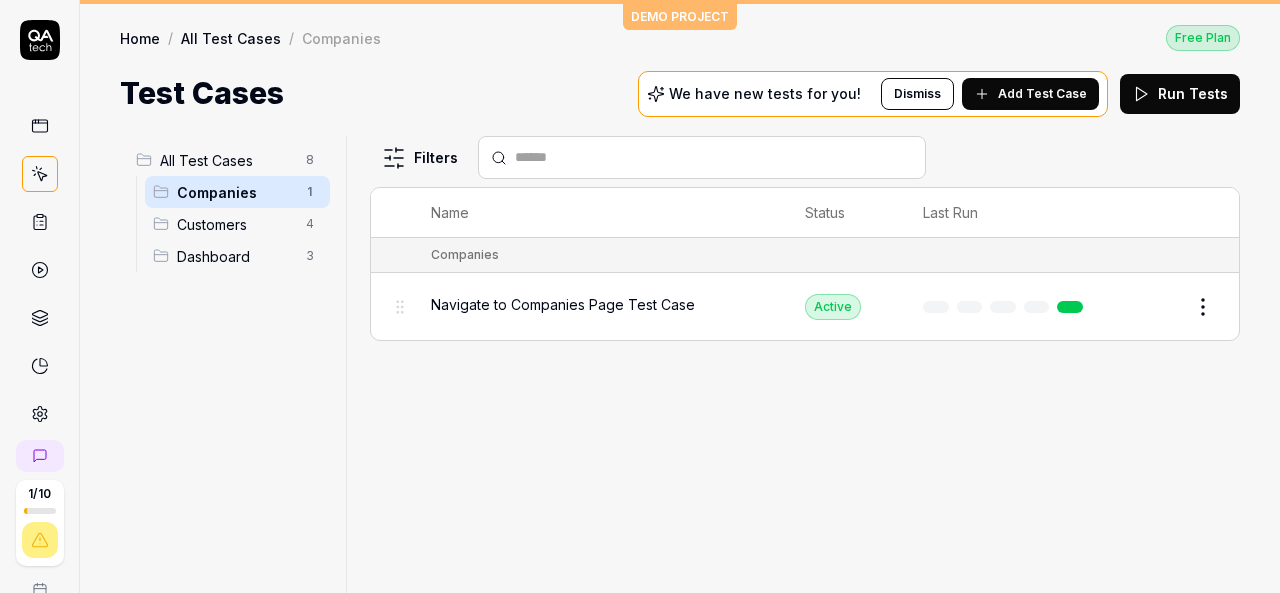 click on "All Test Cases" at bounding box center [227, 160] 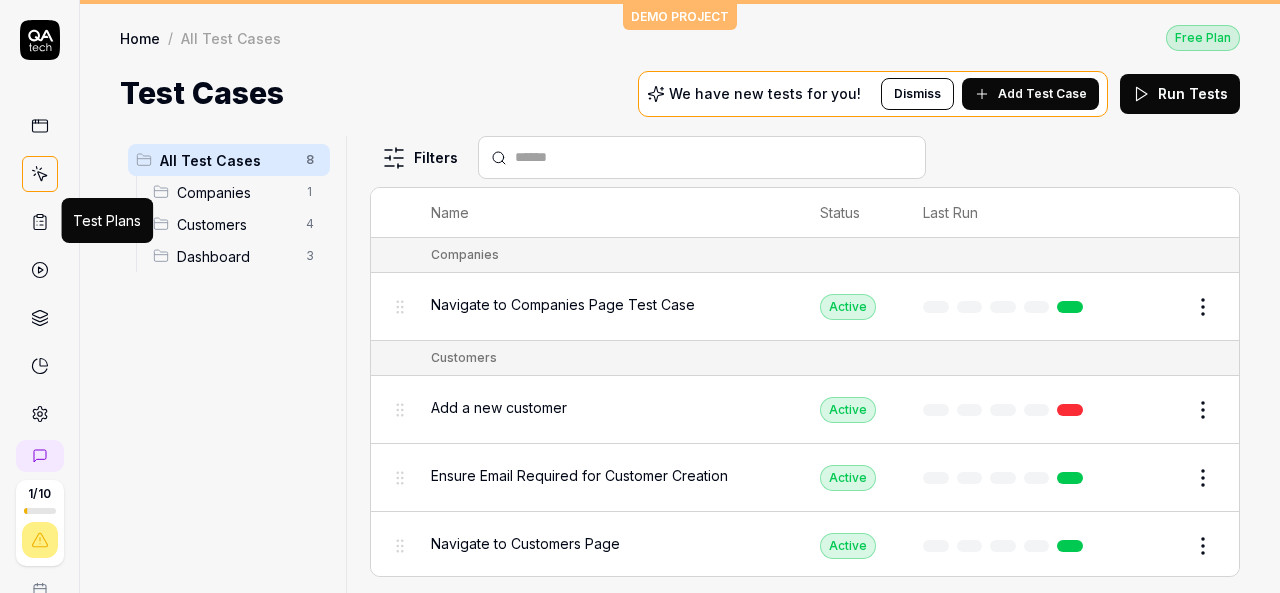 click 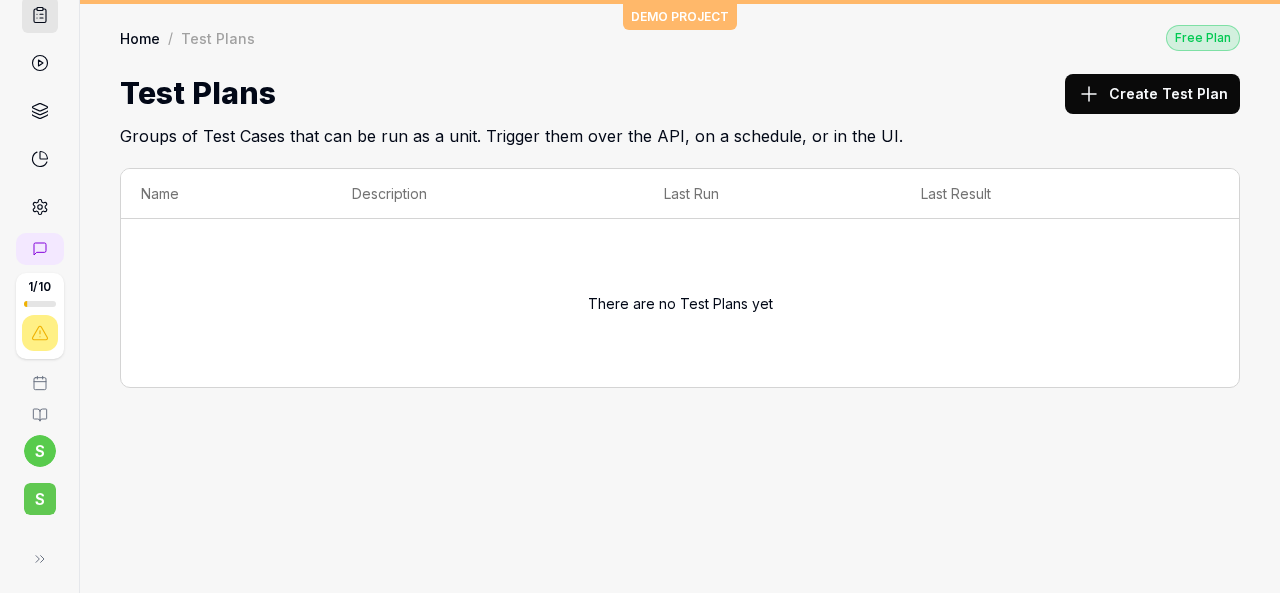 scroll, scrollTop: 208, scrollLeft: 0, axis: vertical 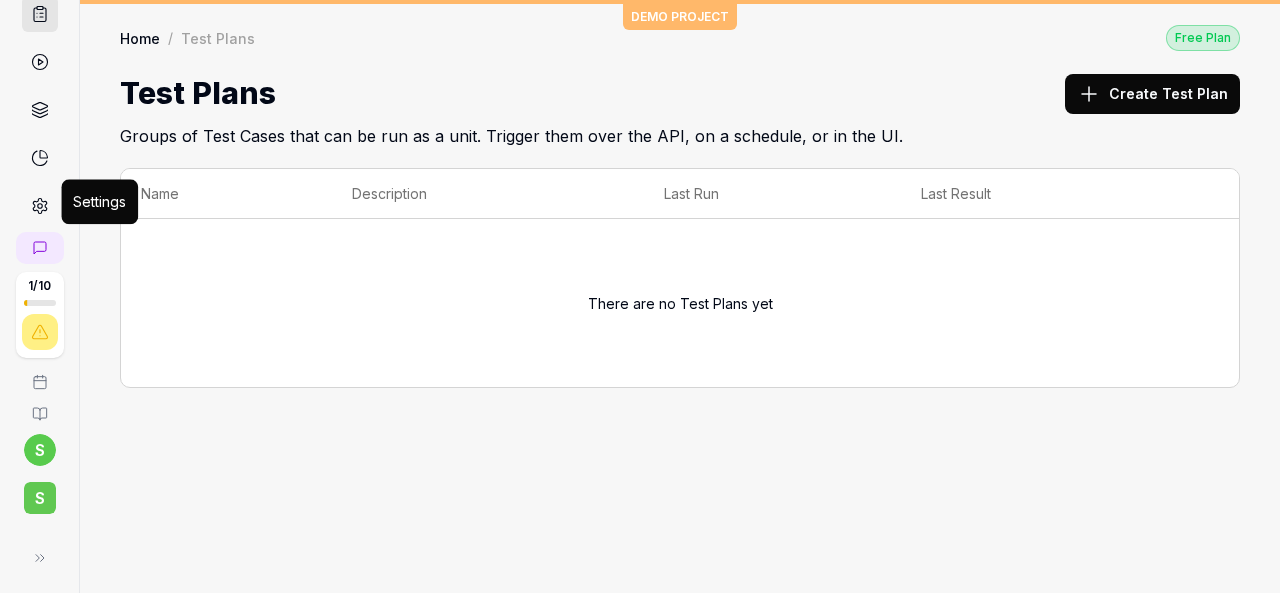 click 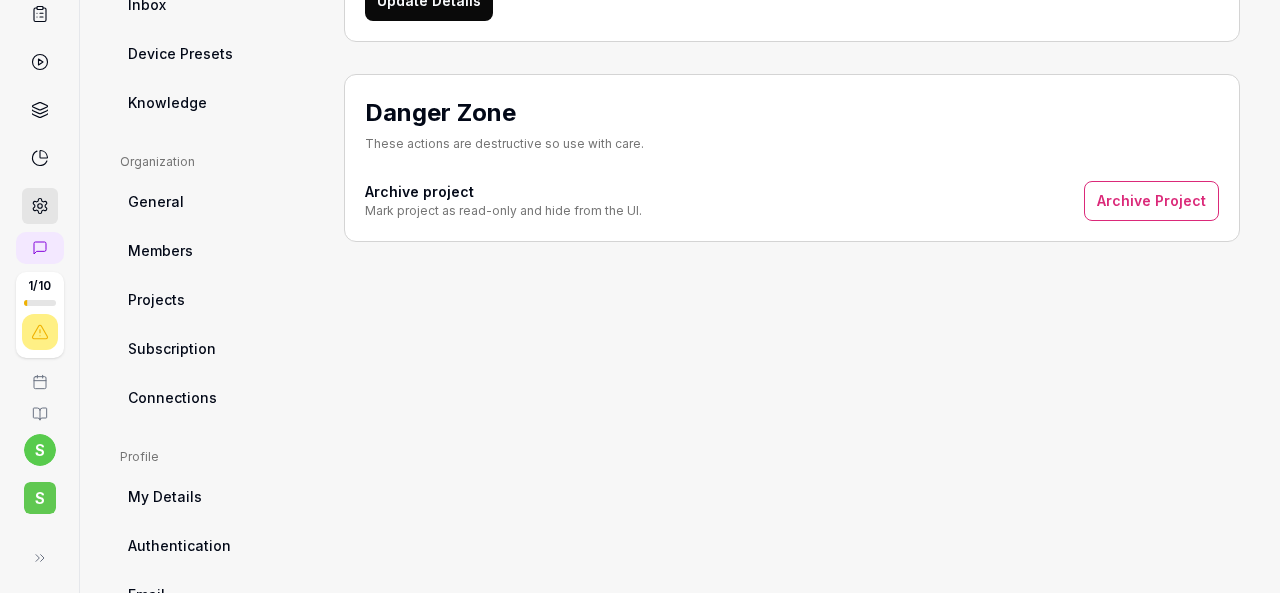 scroll, scrollTop: 552, scrollLeft: 0, axis: vertical 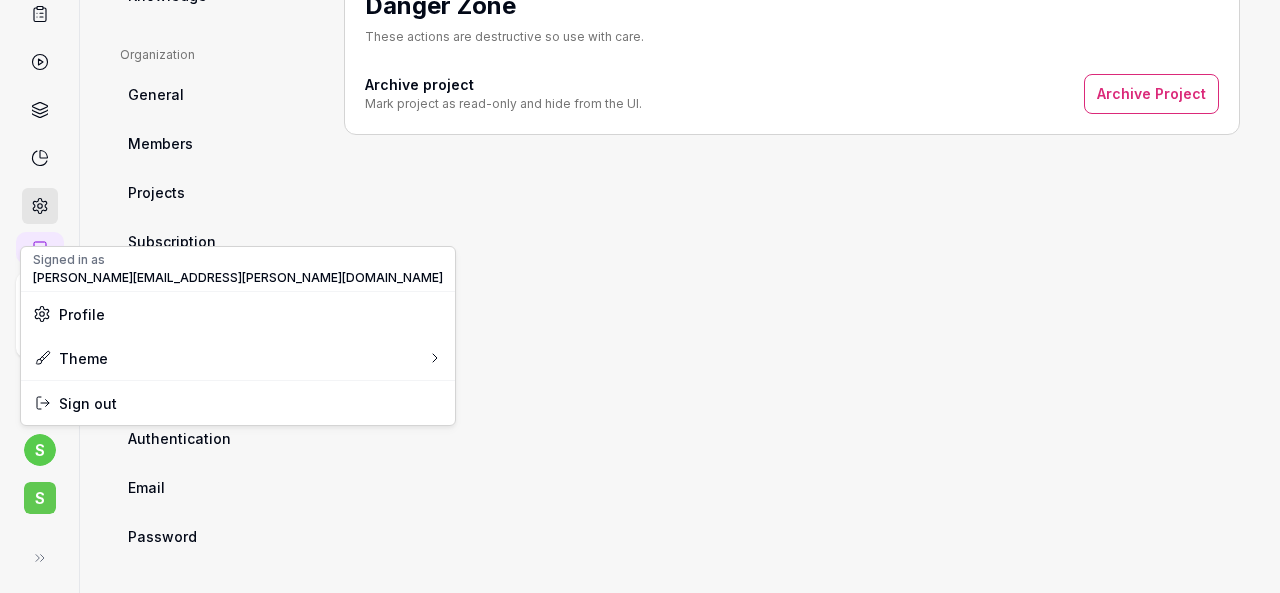 click on "1  /  10 s S DEMO PROJECT Home / Settings Free Plan Home / Settings Free Plan Settings Project General Applications Beta Configs Integrations Network Inbox Device Presets Knowledge Project General Organization General Members Projects Subscription Connections Organization Select a page Profile My Details Authentication Email Password Profile Select a page Project Settings Manage your project Project Name Demo CRM Note:  Project URLs are now managed through applications. You can configure URLs in the   Applications   section. Update Details Danger Zone These actions are destructive so use with care. Archive project Mark project as read-only and hide from the UI. Archive Project
Signed in as sivakumar.tummala@smartlinx.com Profile Theme Sign out" at bounding box center (640, 296) 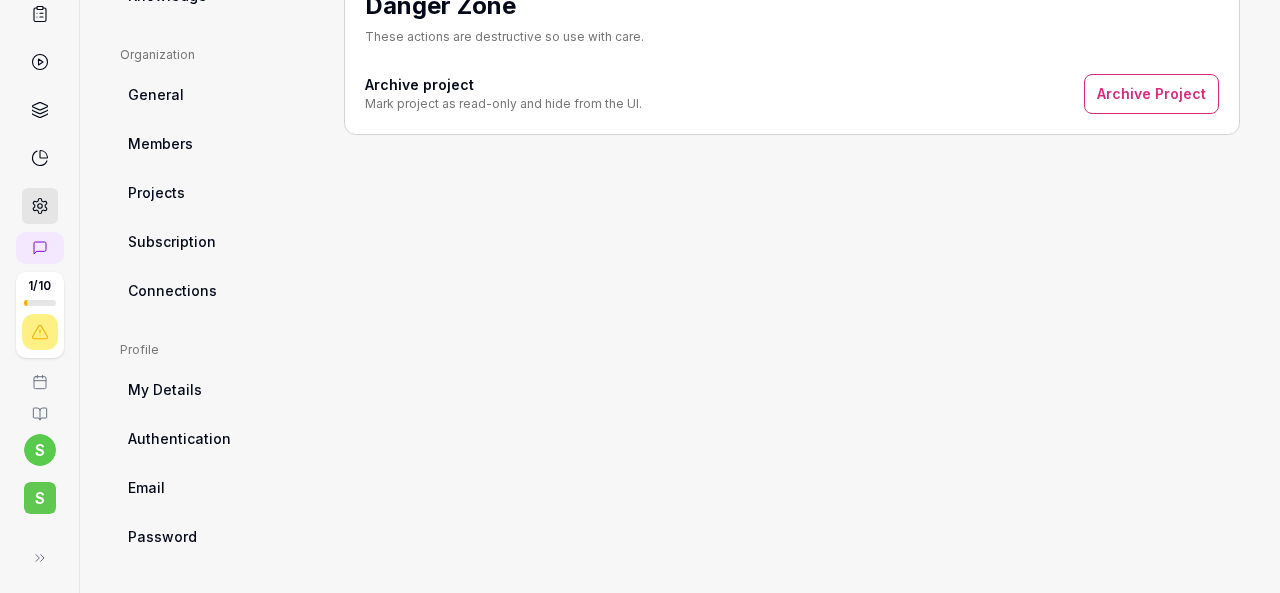 click on "S" at bounding box center (40, 498) 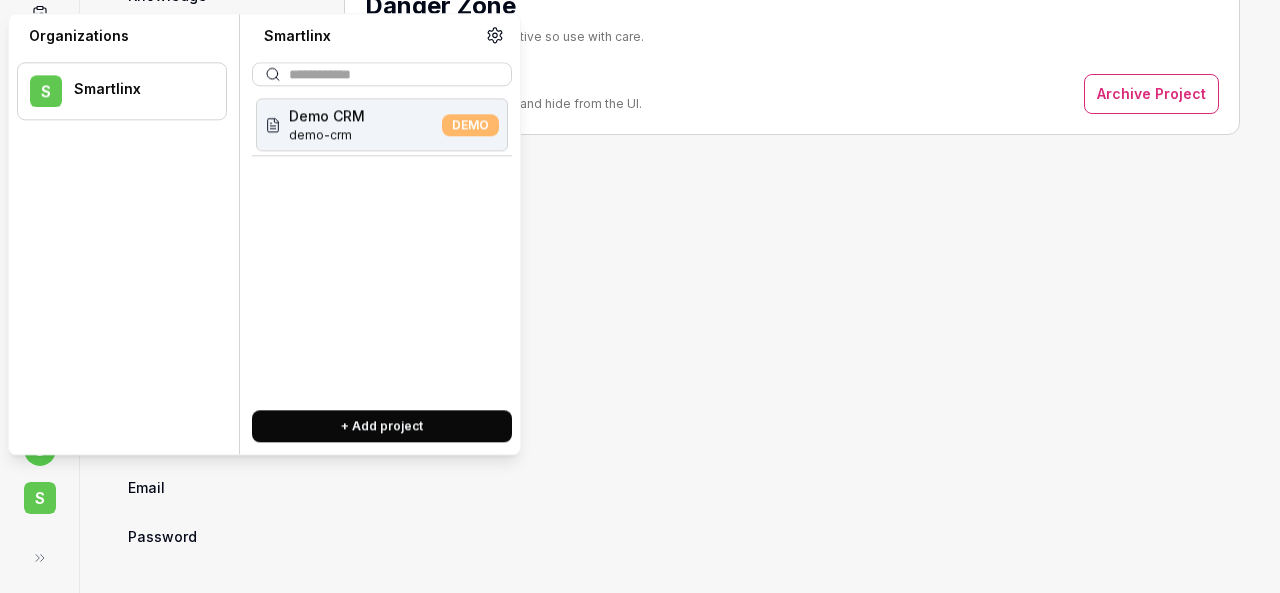 click on "S Smartlinx" at bounding box center [122, 91] 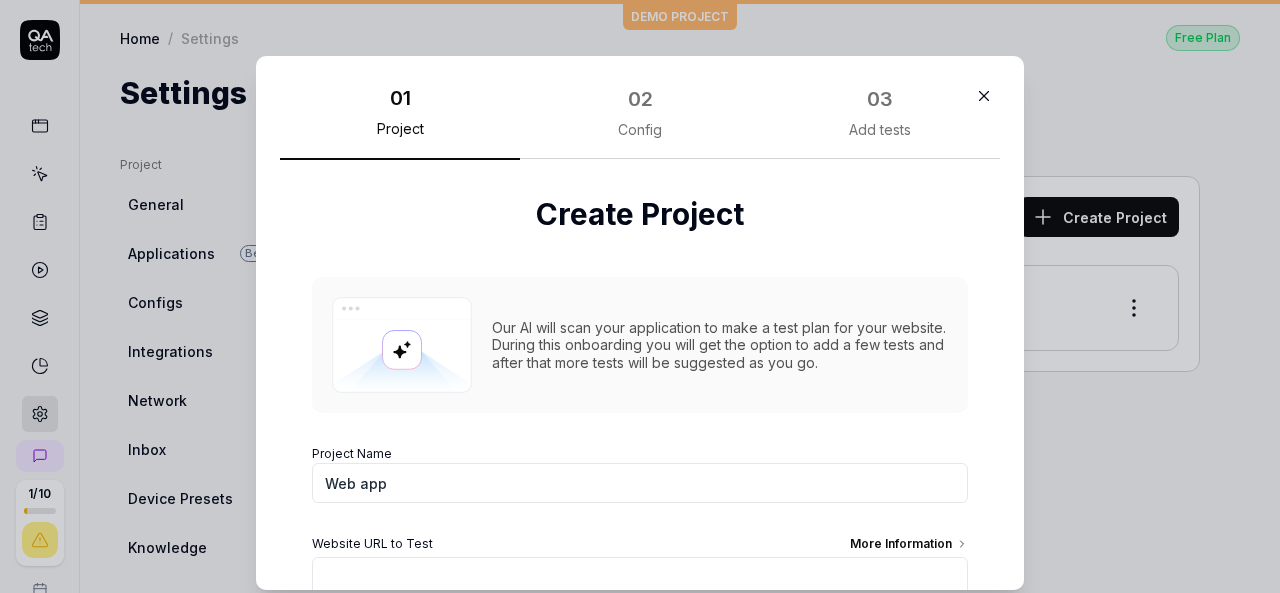 click on "Config" at bounding box center (640, 130) 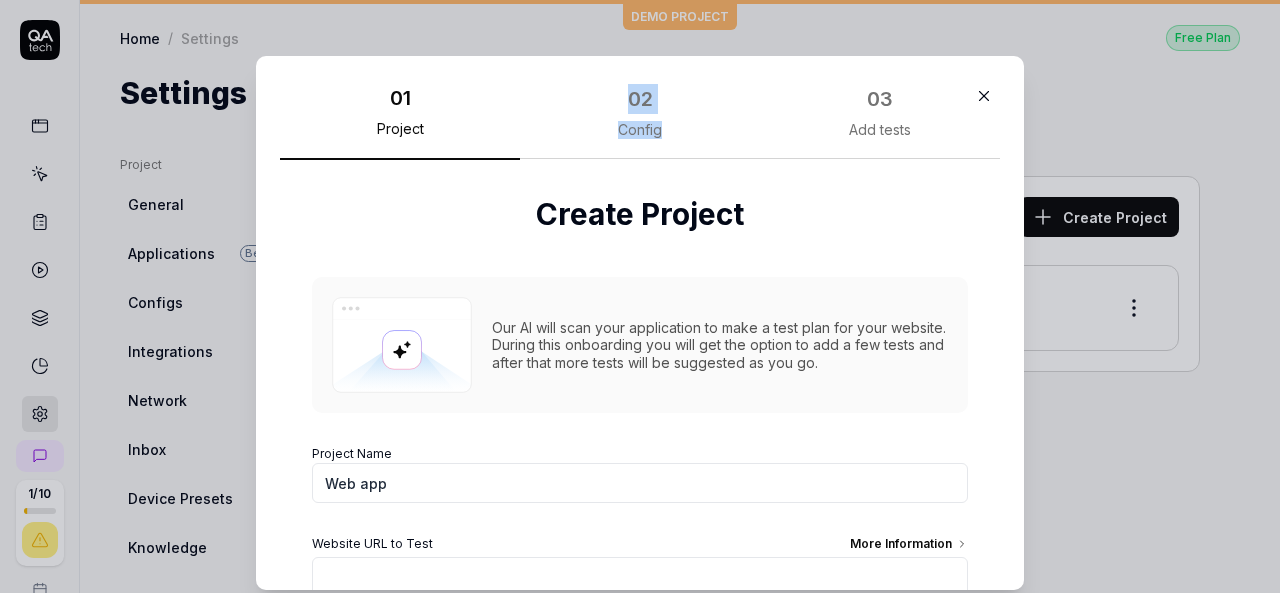 drag, startPoint x: 646, startPoint y: 122, endPoint x: 534, endPoint y: 117, distance: 112.11155 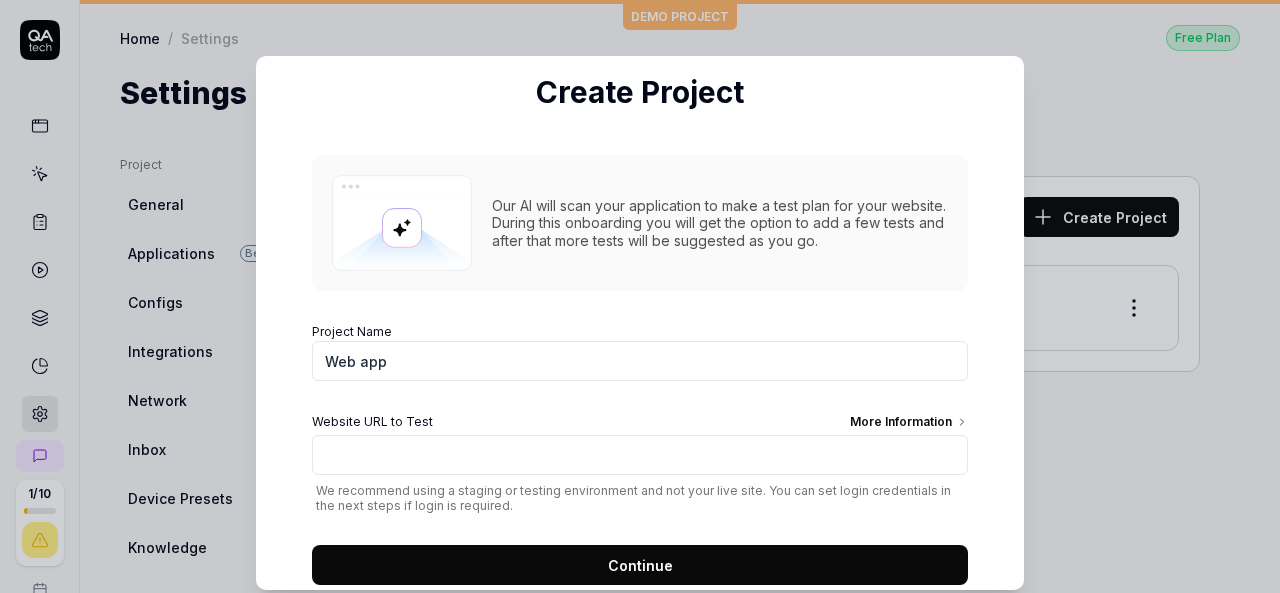 scroll, scrollTop: 173, scrollLeft: 0, axis: vertical 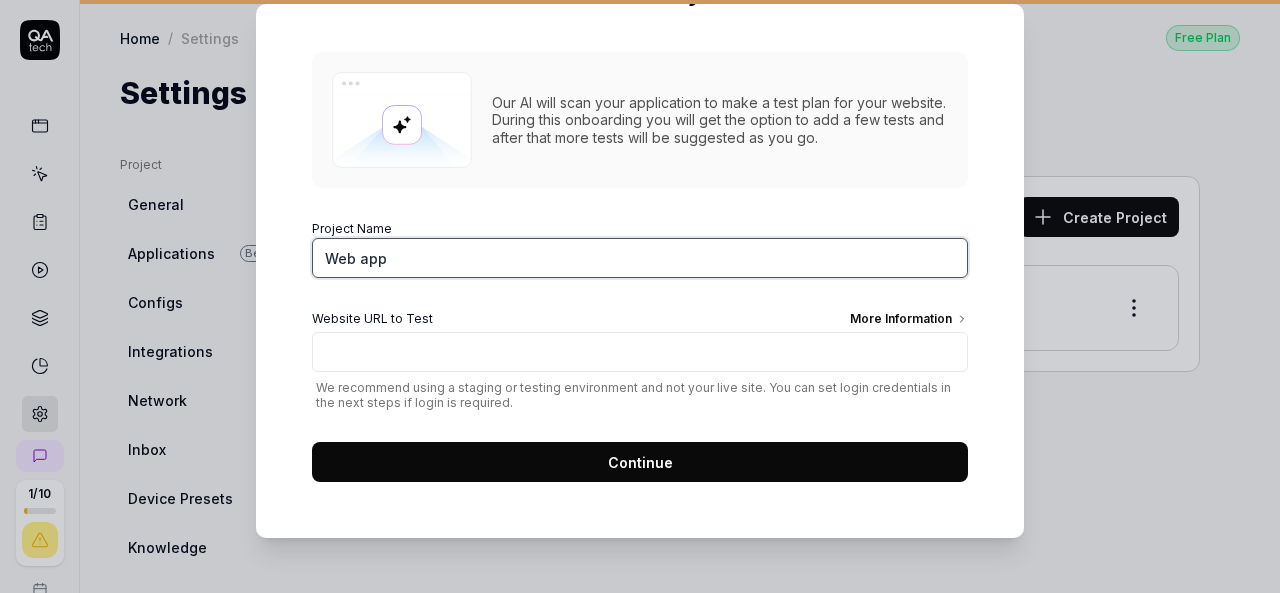 click on "Web app" at bounding box center [640, 258] 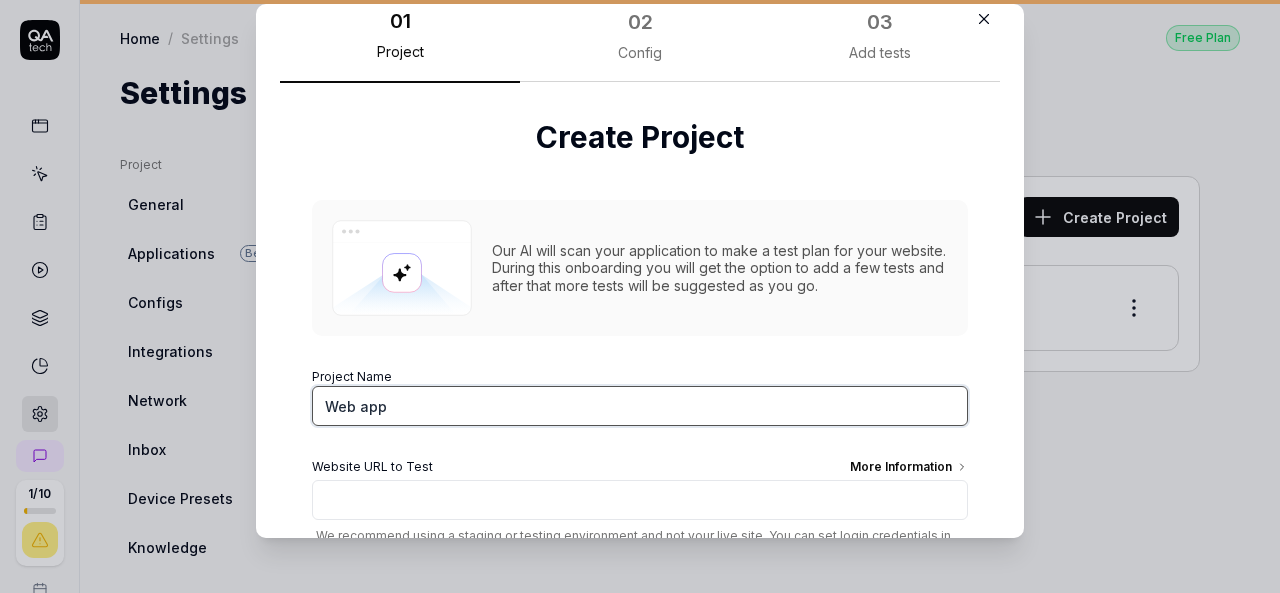 scroll, scrollTop: 0, scrollLeft: 0, axis: both 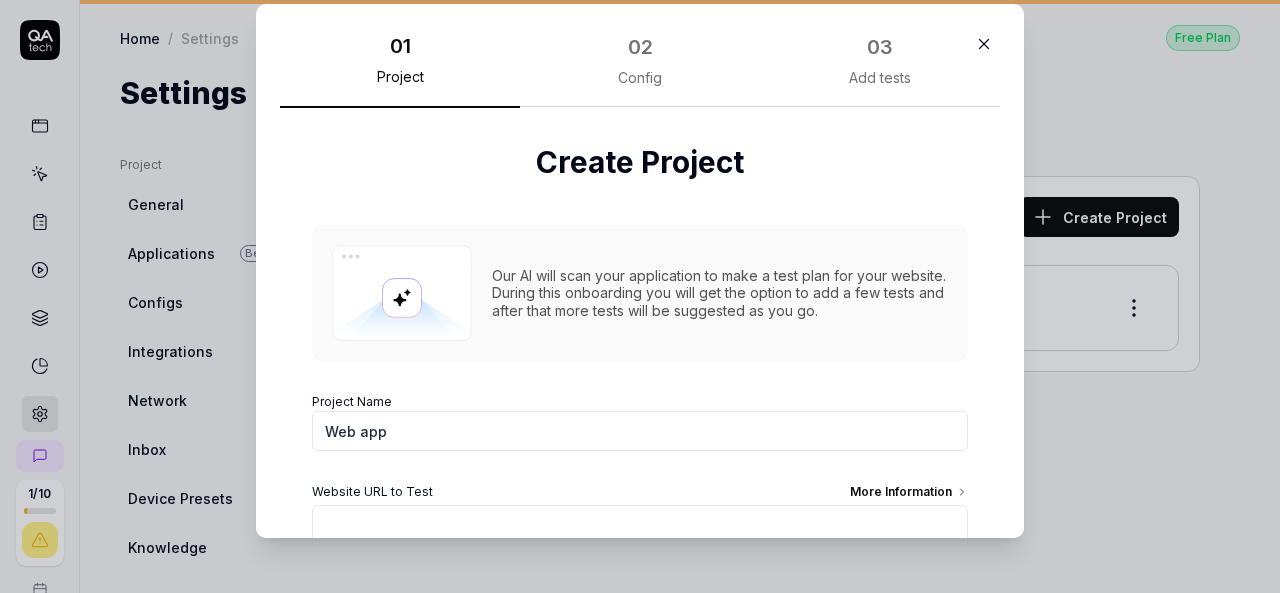 click on "03" at bounding box center (880, 47) 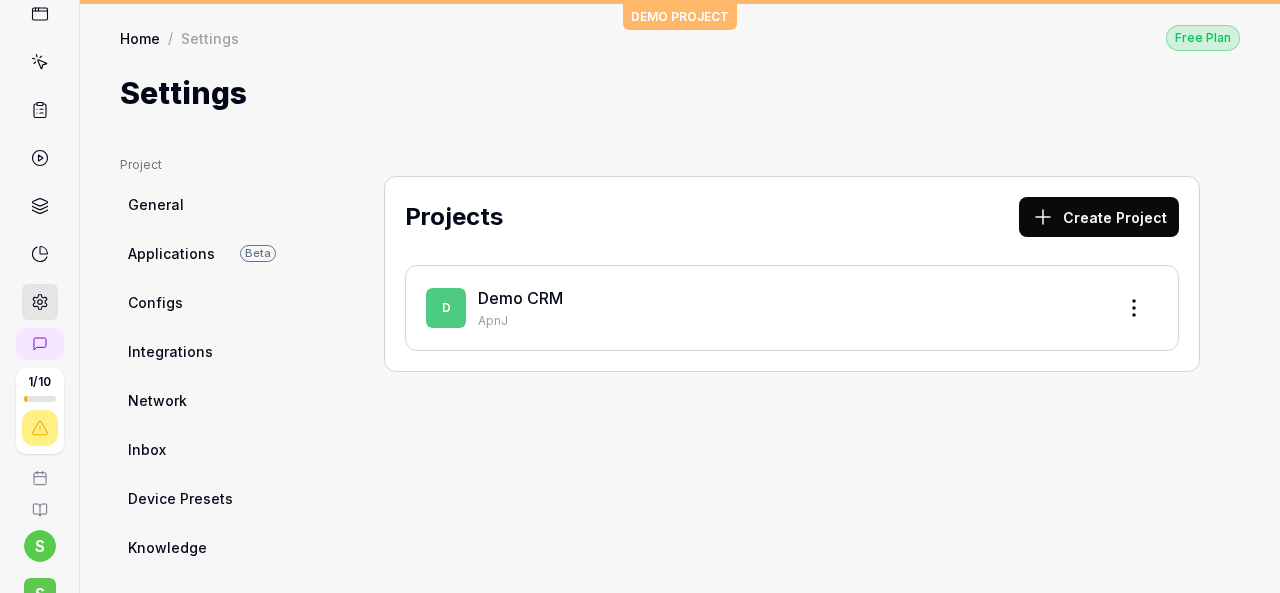 scroll, scrollTop: 208, scrollLeft: 0, axis: vertical 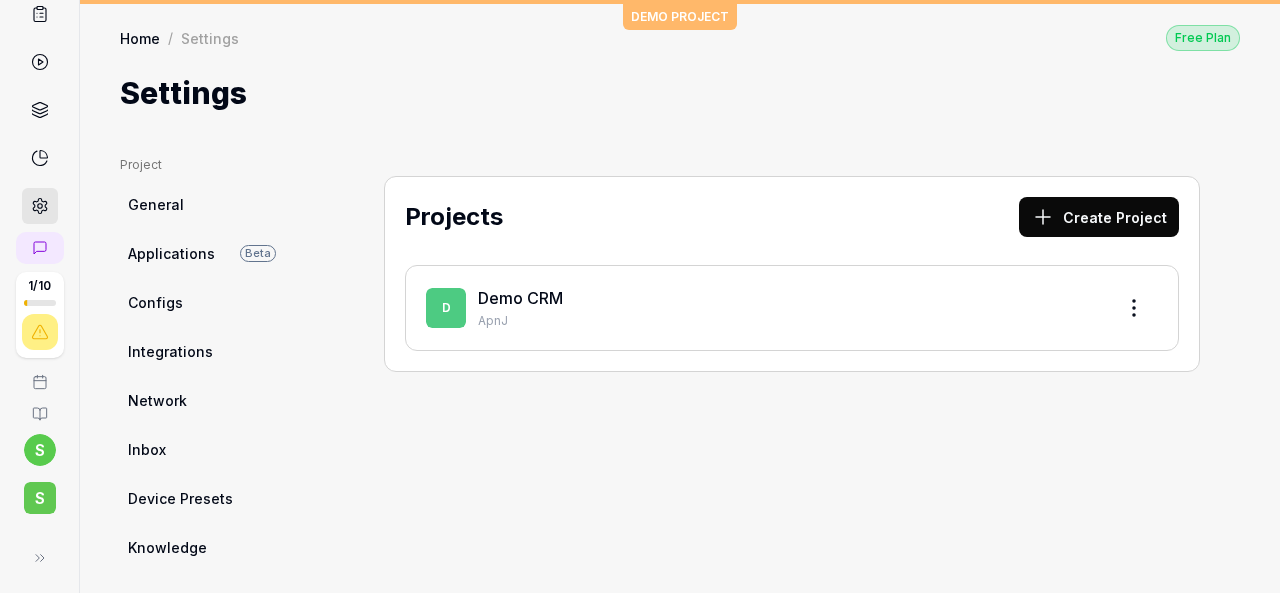 click on "S" at bounding box center (40, 498) 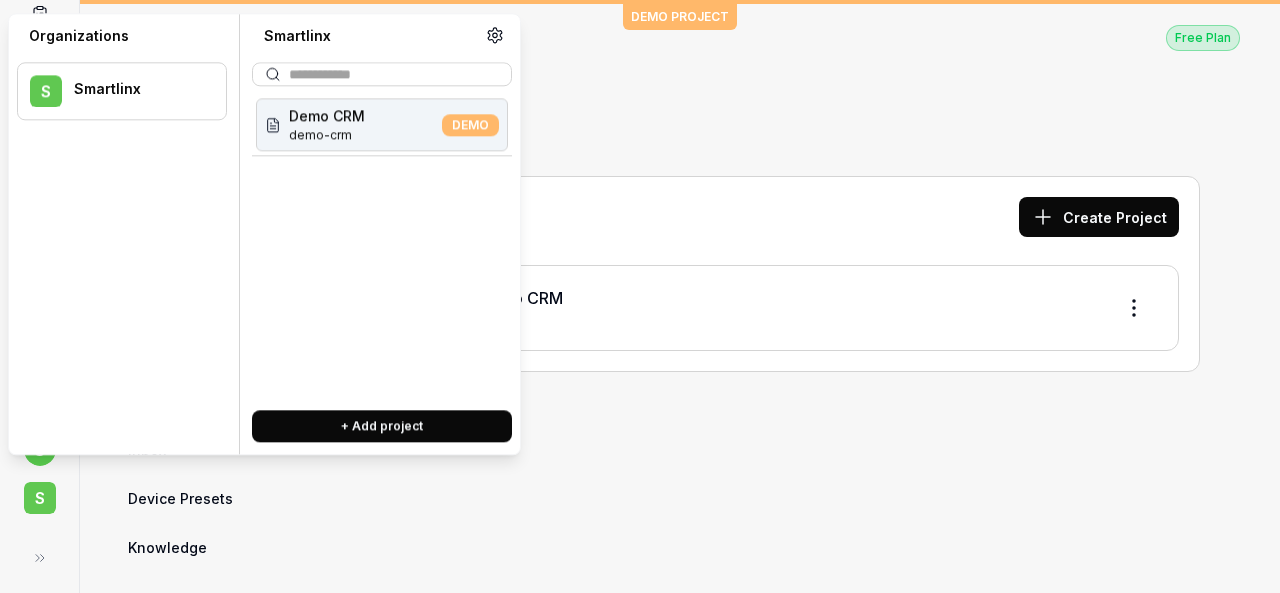 click on "Projects Create Project D Demo CRM ApnJ" at bounding box center [792, 631] 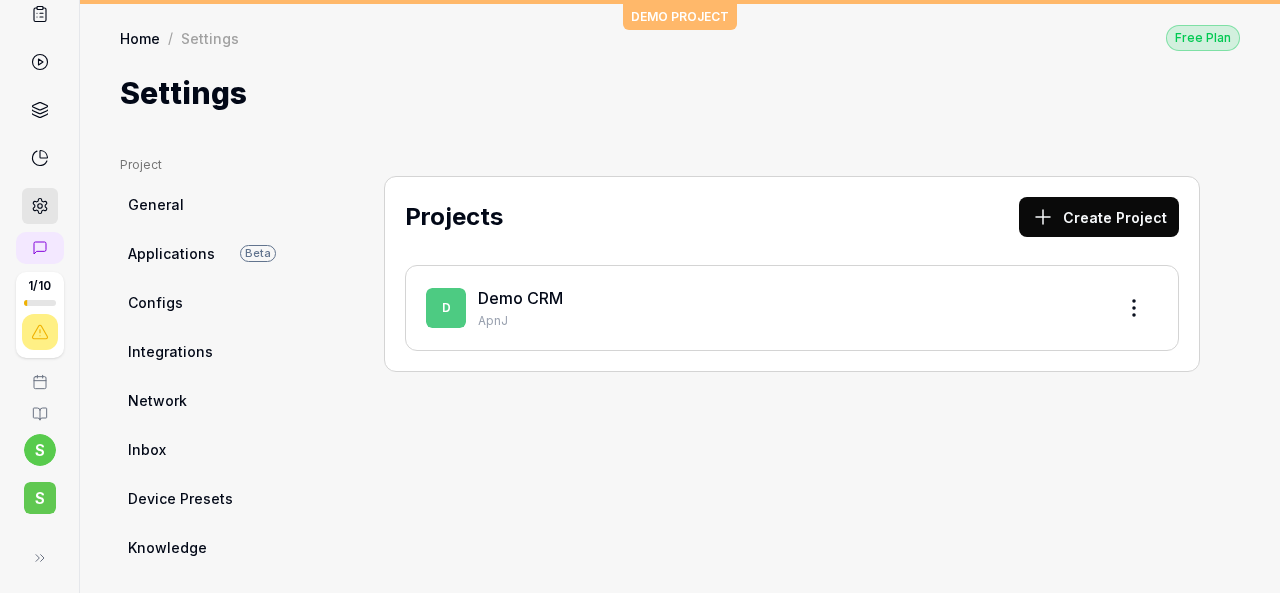 click on "1  /  10 s S DEMO PROJECT Home / Settings Free Plan Home / Settings Free Plan Settings Project General Applications Beta Configs Integrations Network Inbox Device Presets Knowledge Project Select a page Organization General Members Projects Subscription Connections Organization Projects Profile My Details Authentication Email Password Profile Select a page Projects Create Project D Demo CRM ApnJ" at bounding box center [640, 296] 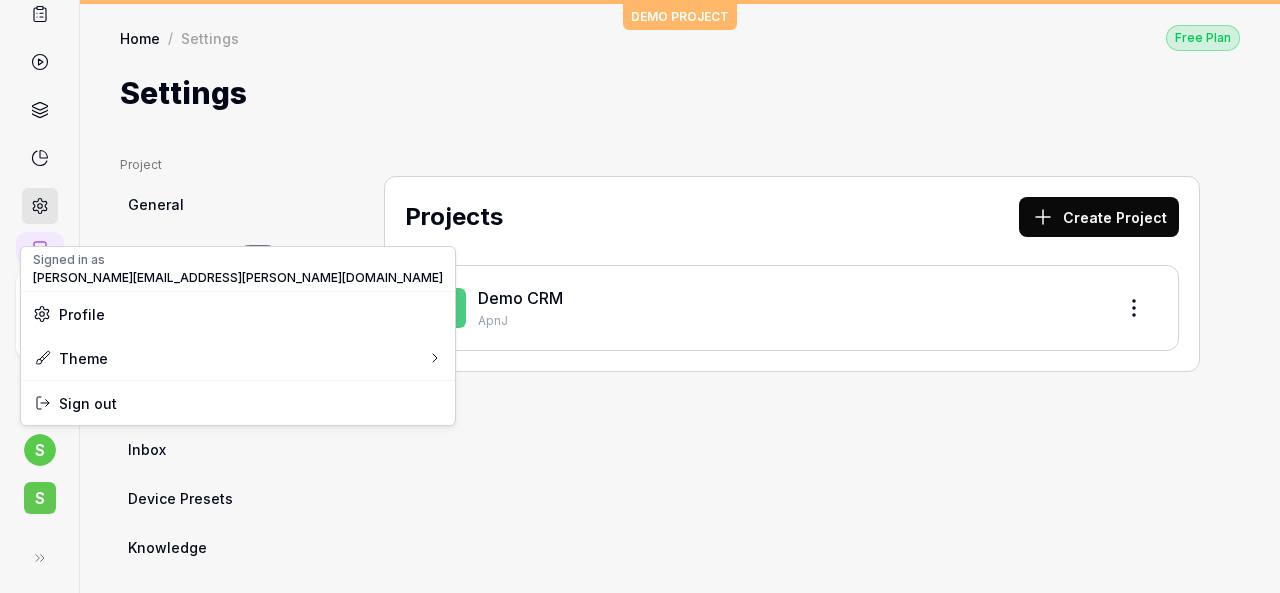 click on "1  /  10 s S DEMO PROJECT Home / Settings Free Plan Home / Settings Free Plan Settings Project General Applications Beta Configs Integrations Network Inbox Device Presets Knowledge Project Select a page Organization General Members Projects Subscription Connections Organization Projects Profile My Details Authentication Email Password Profile Select a page Projects Create Project D Demo CRM ApnJ
Signed in as sivakumar.tummala@smartlinx.com Profile Theme Sign out" at bounding box center (640, 296) 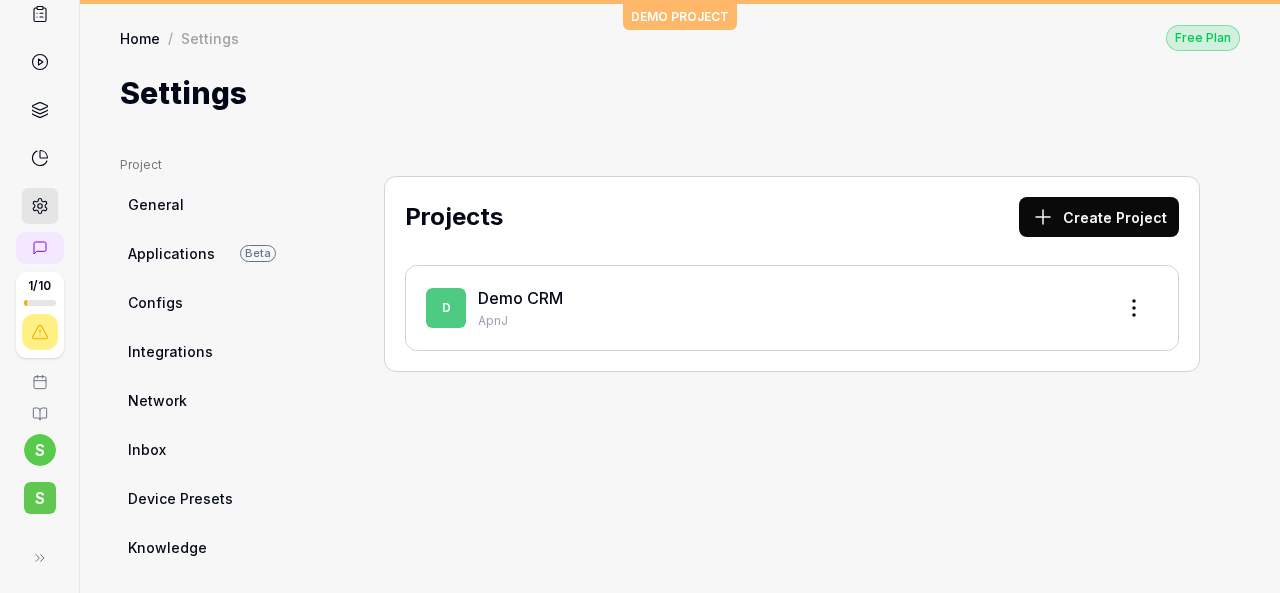 click on "S" at bounding box center [40, 498] 